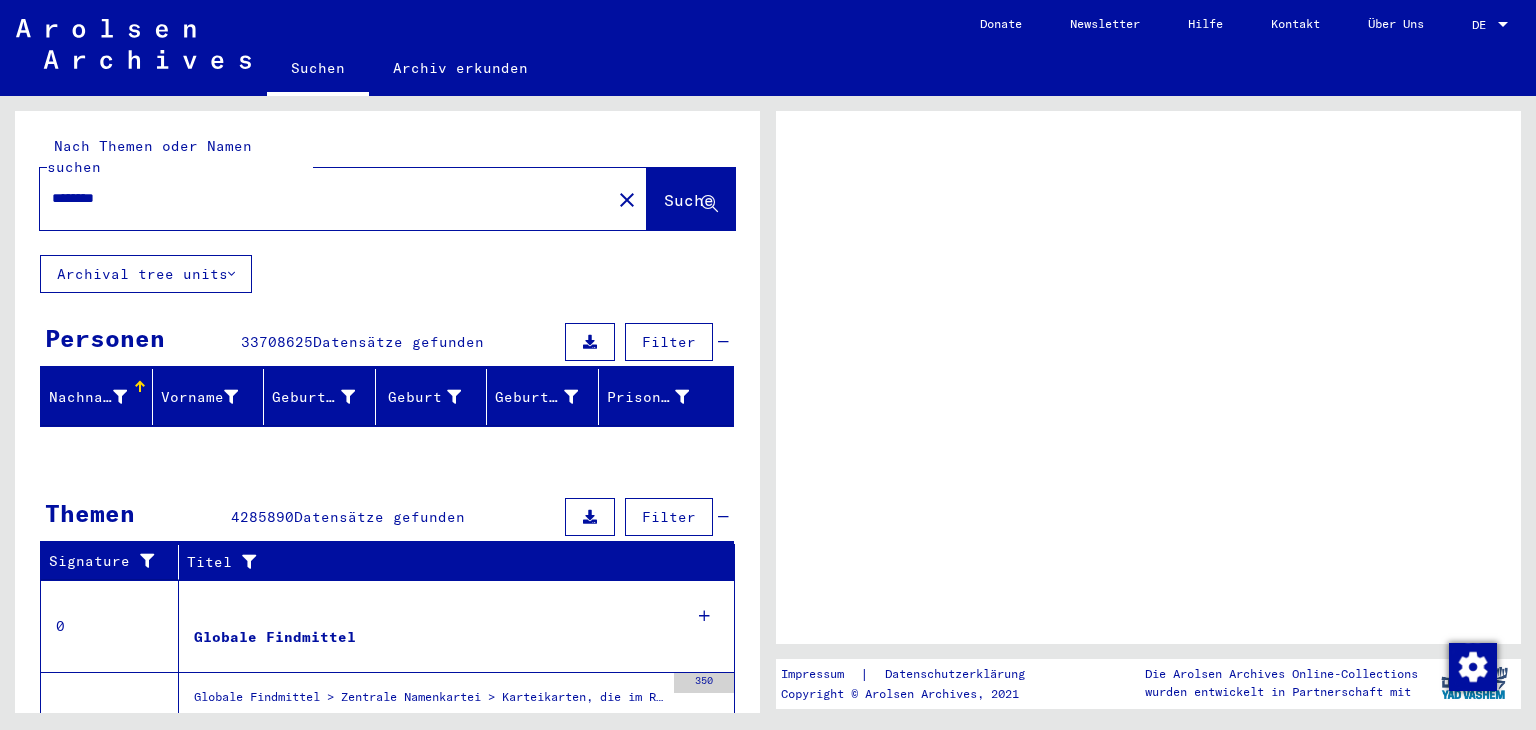 scroll, scrollTop: 0, scrollLeft: 0, axis: both 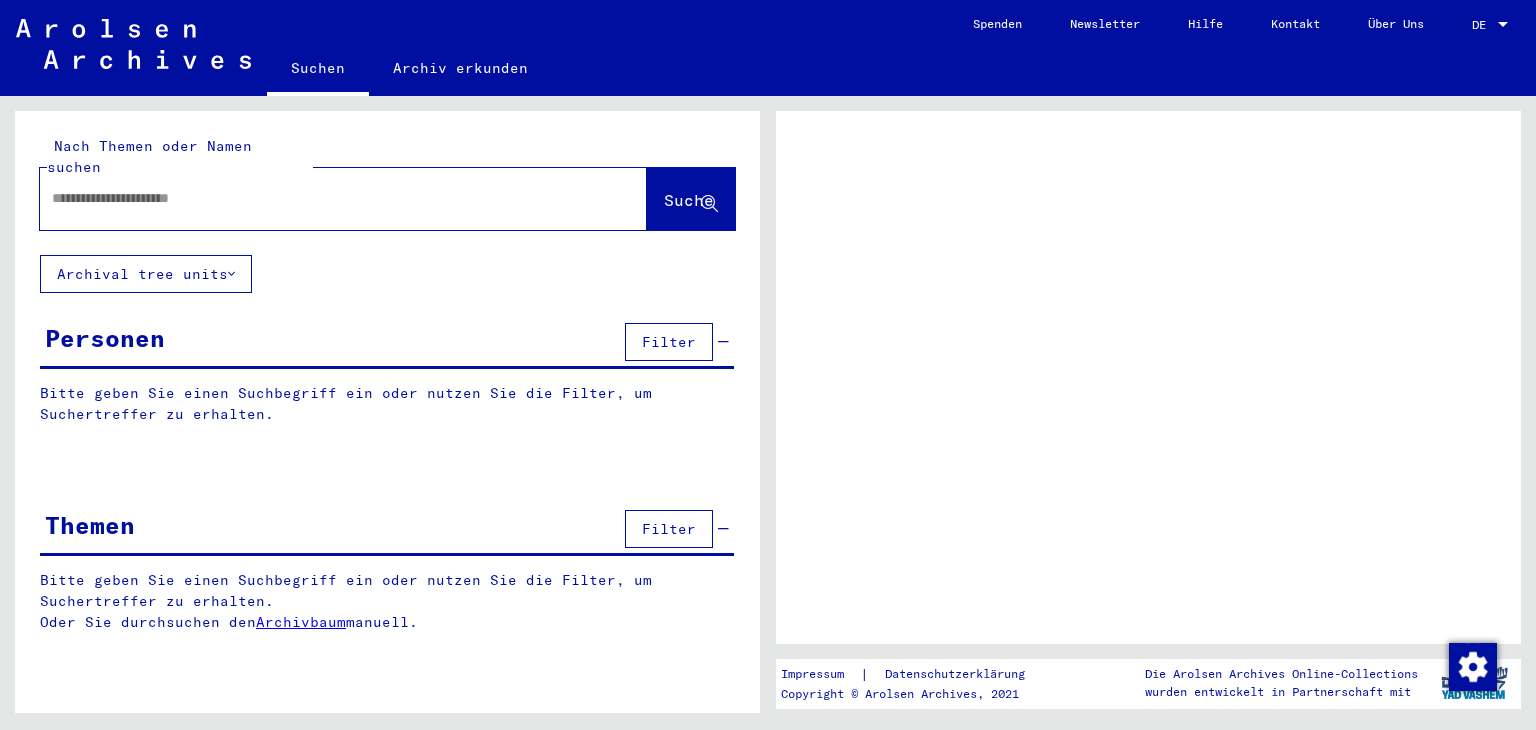 type on "********" 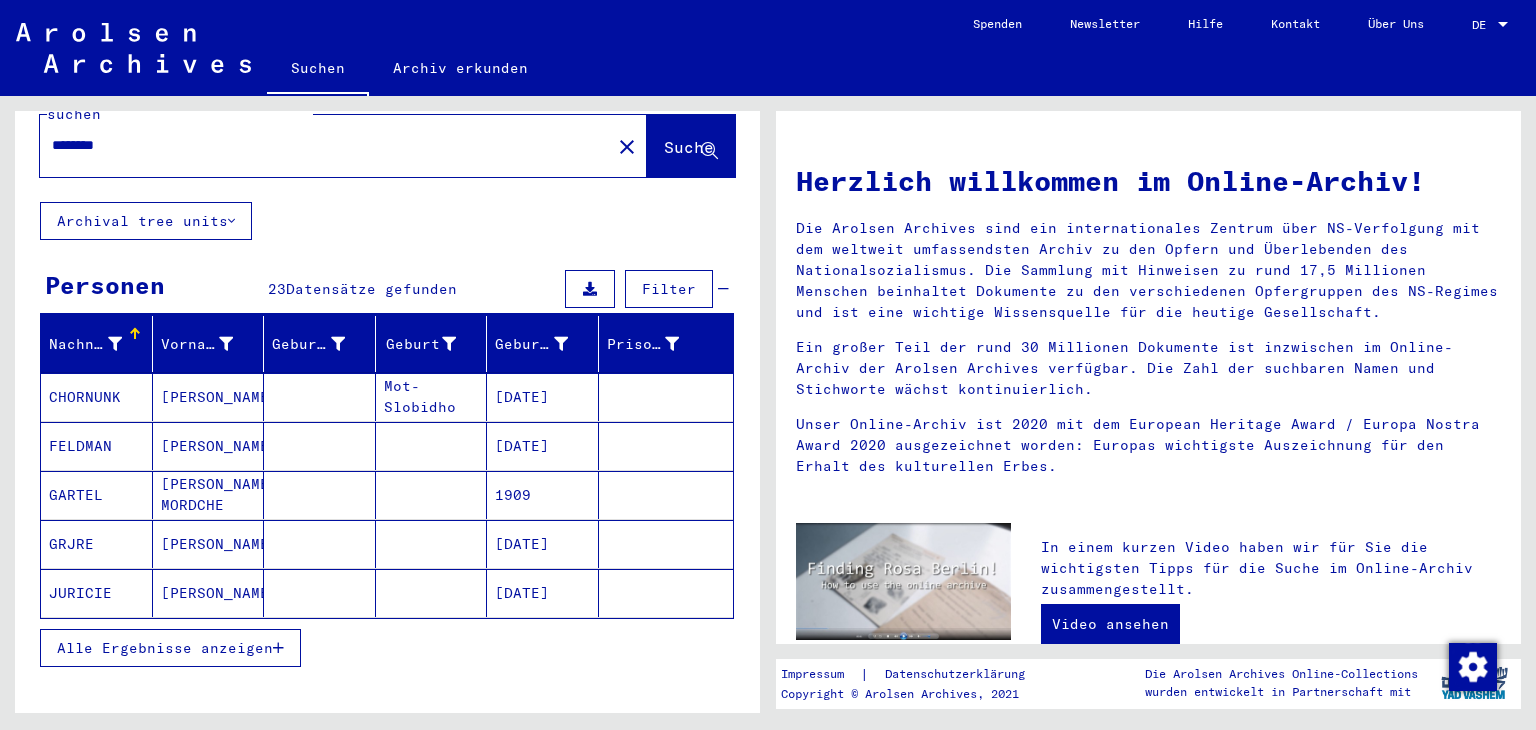scroll, scrollTop: 100, scrollLeft: 0, axis: vertical 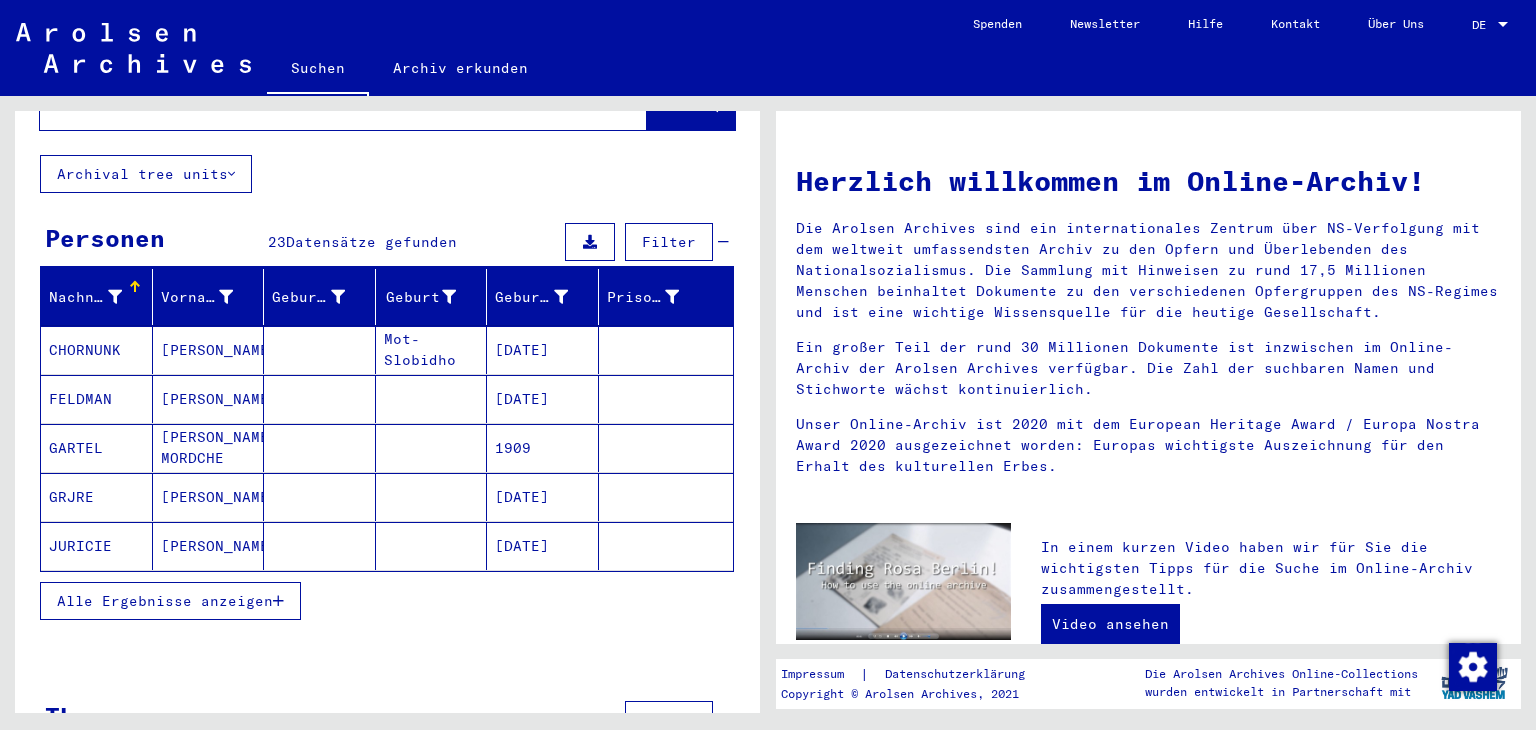 click on "Alle Ergebnisse anzeigen" at bounding box center (165, 601) 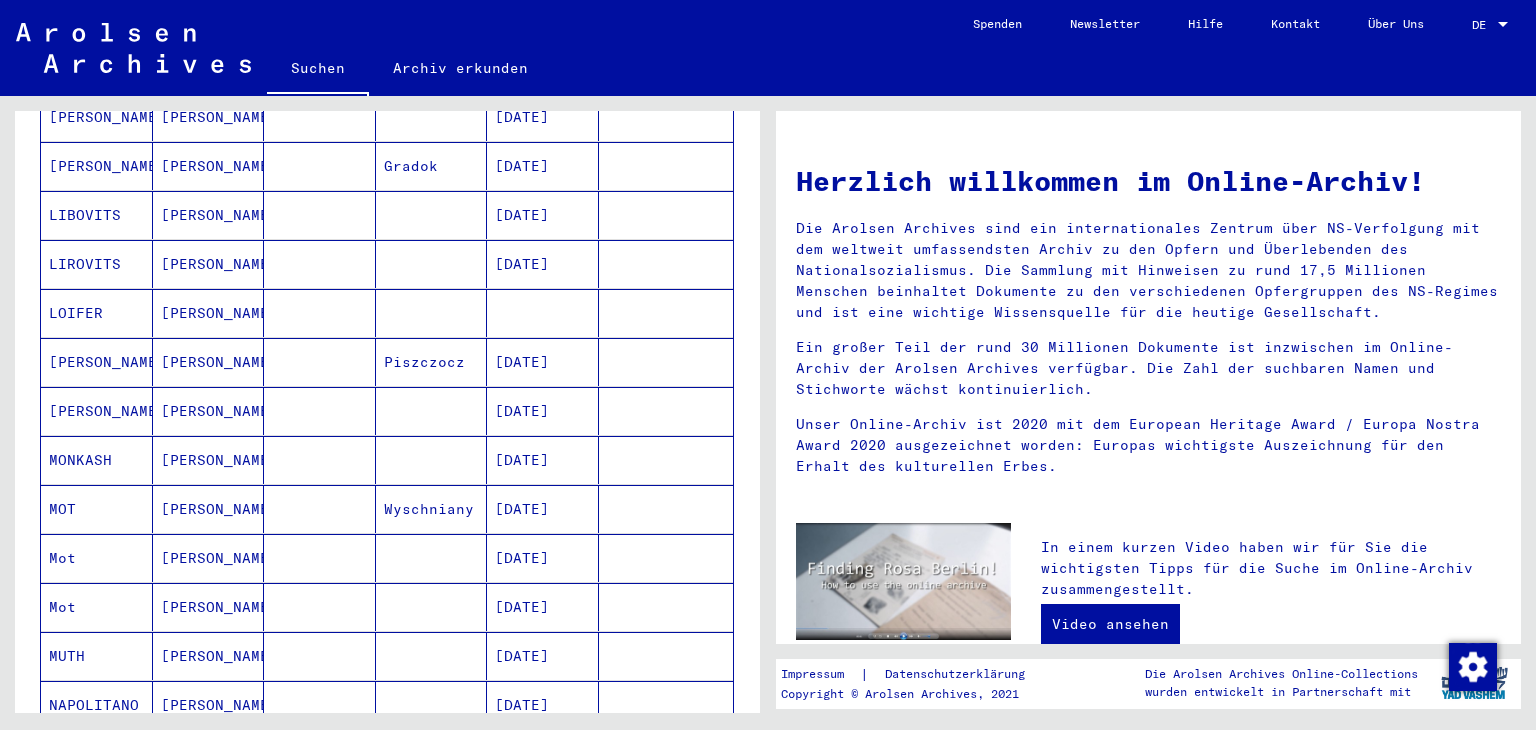 scroll, scrollTop: 700, scrollLeft: 0, axis: vertical 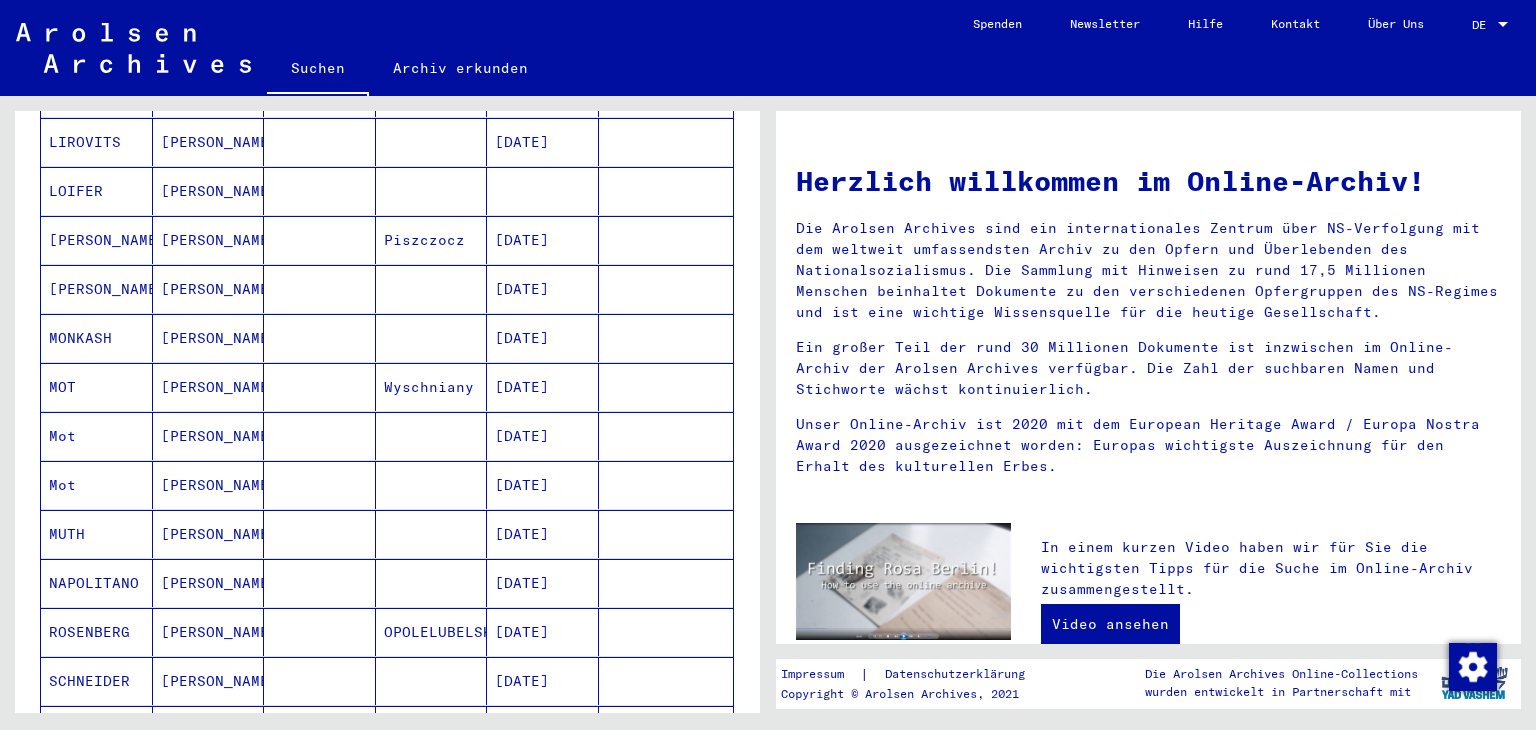 click at bounding box center (320, 436) 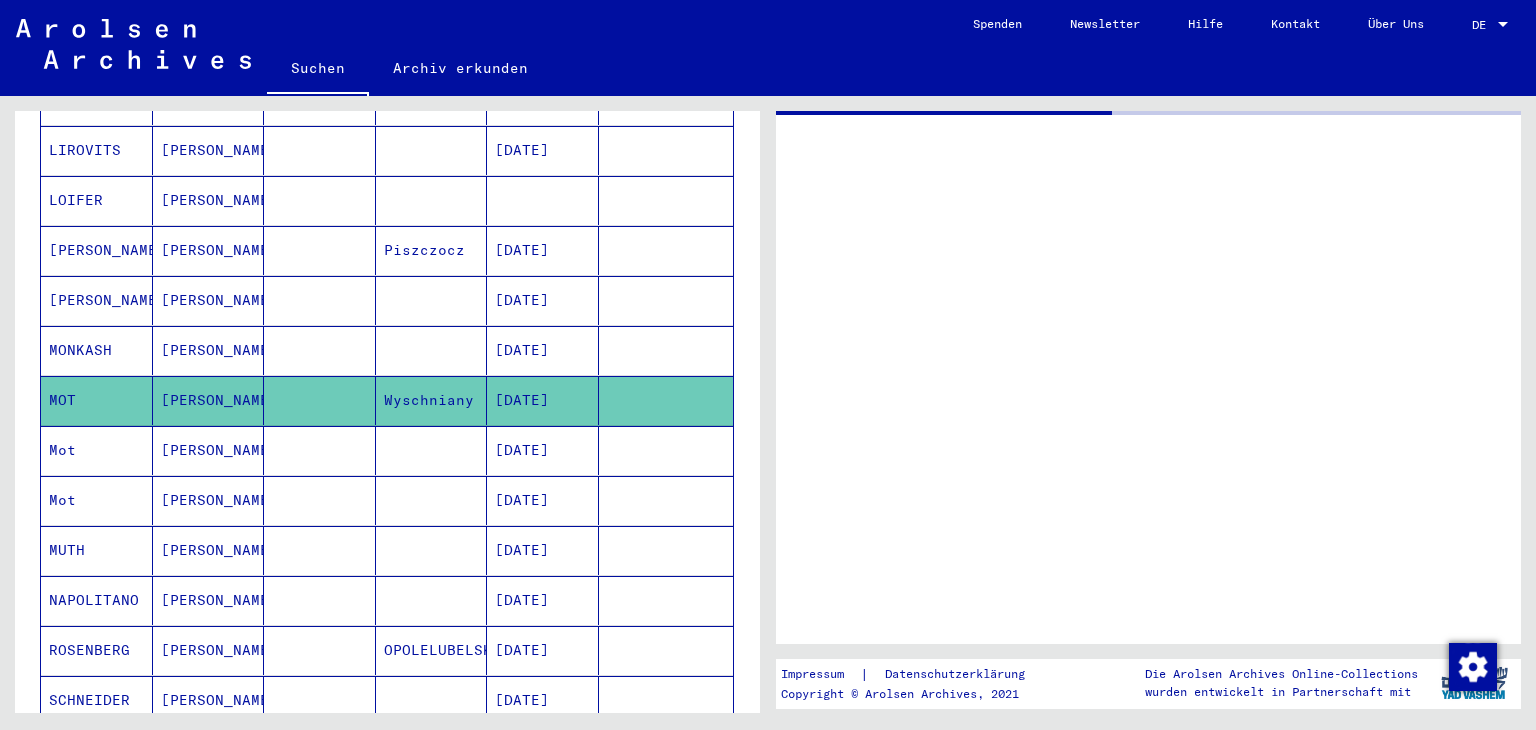 scroll, scrollTop: 707, scrollLeft: 0, axis: vertical 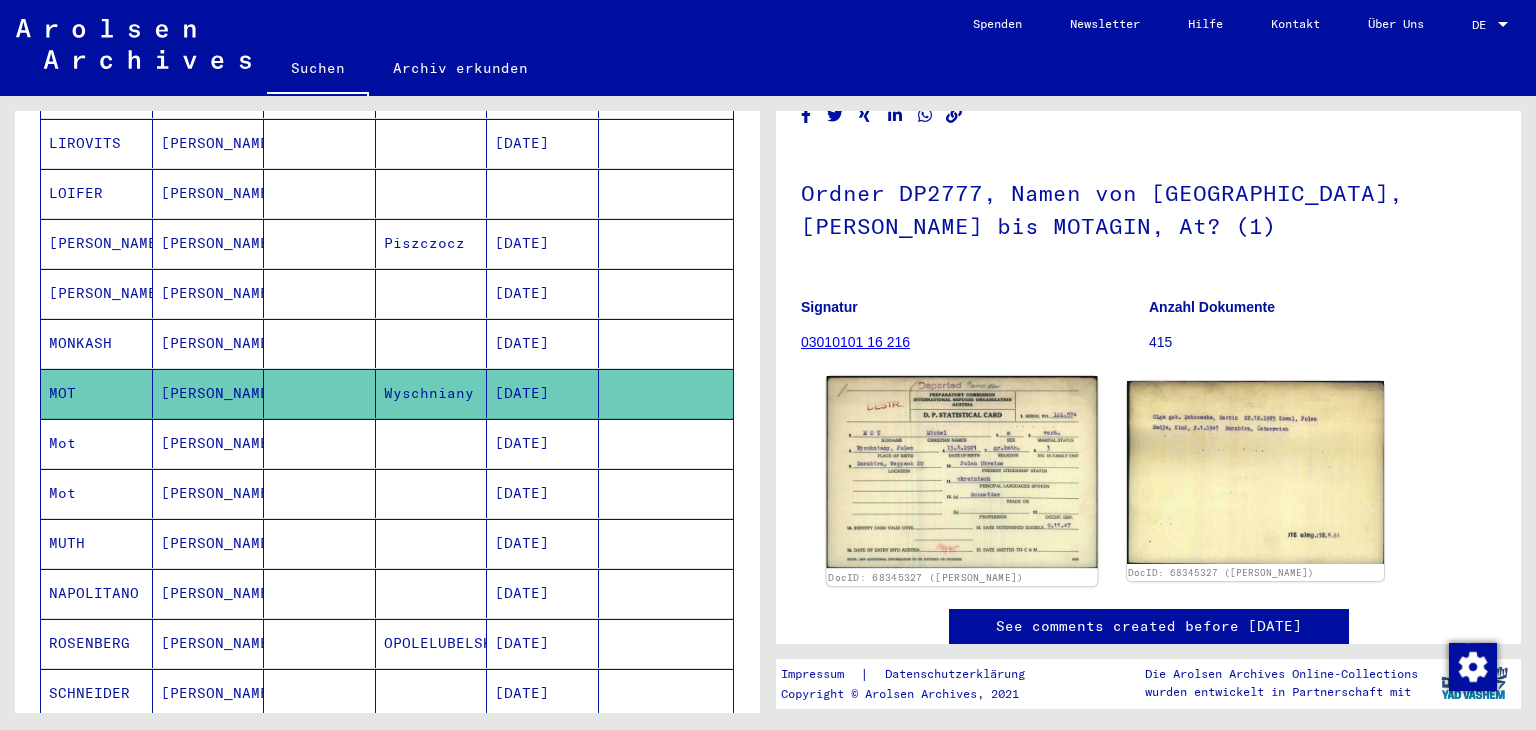 click 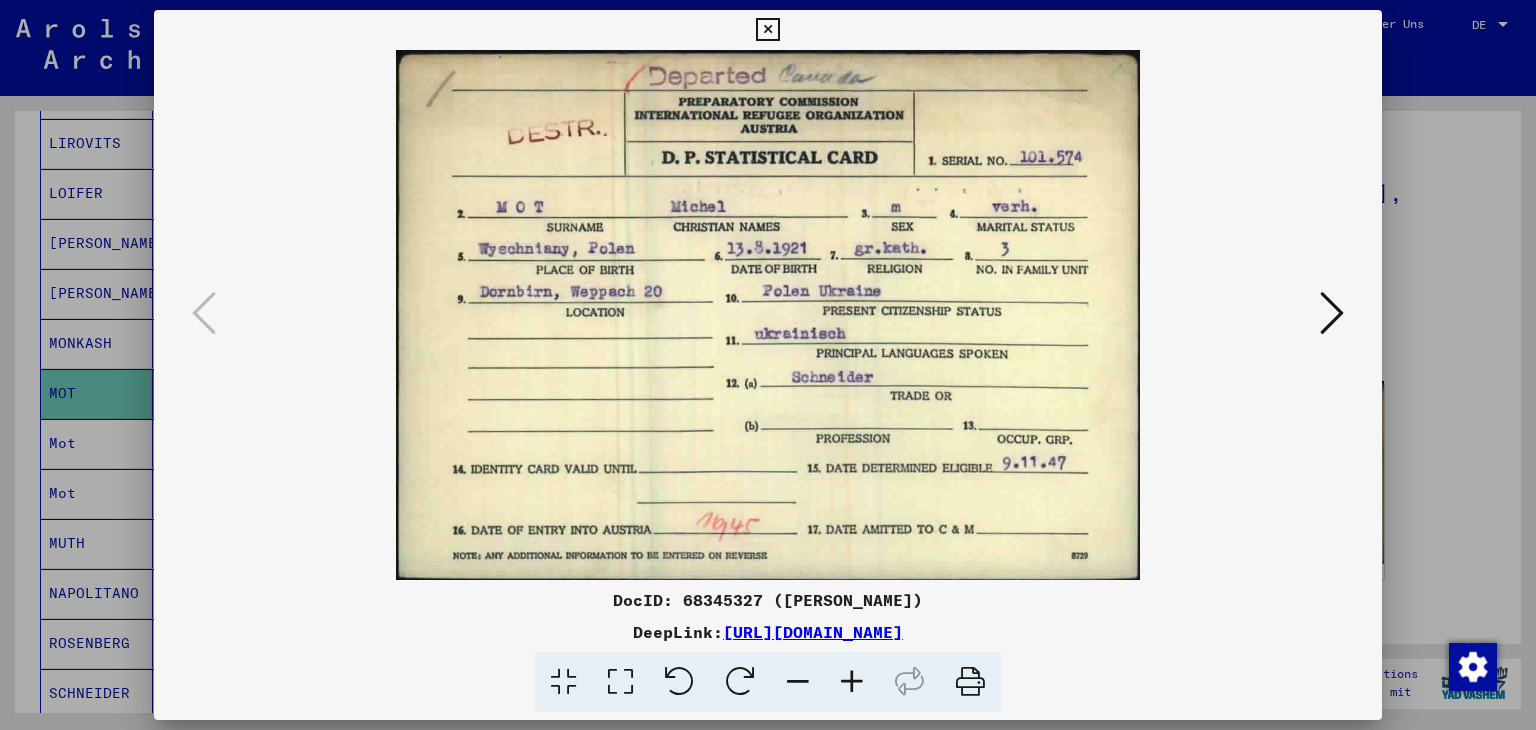 click at bounding box center [1332, 313] 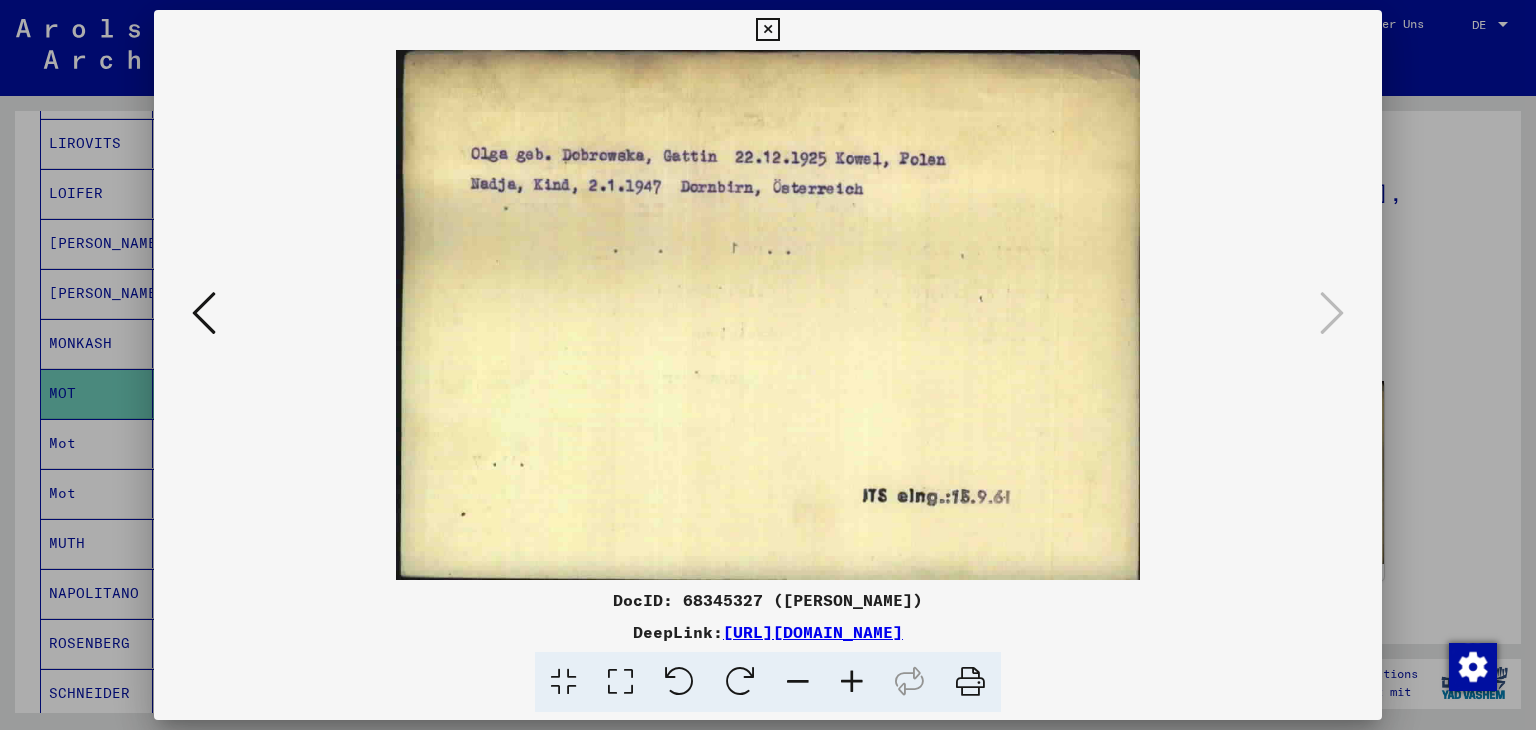 click at bounding box center [768, 365] 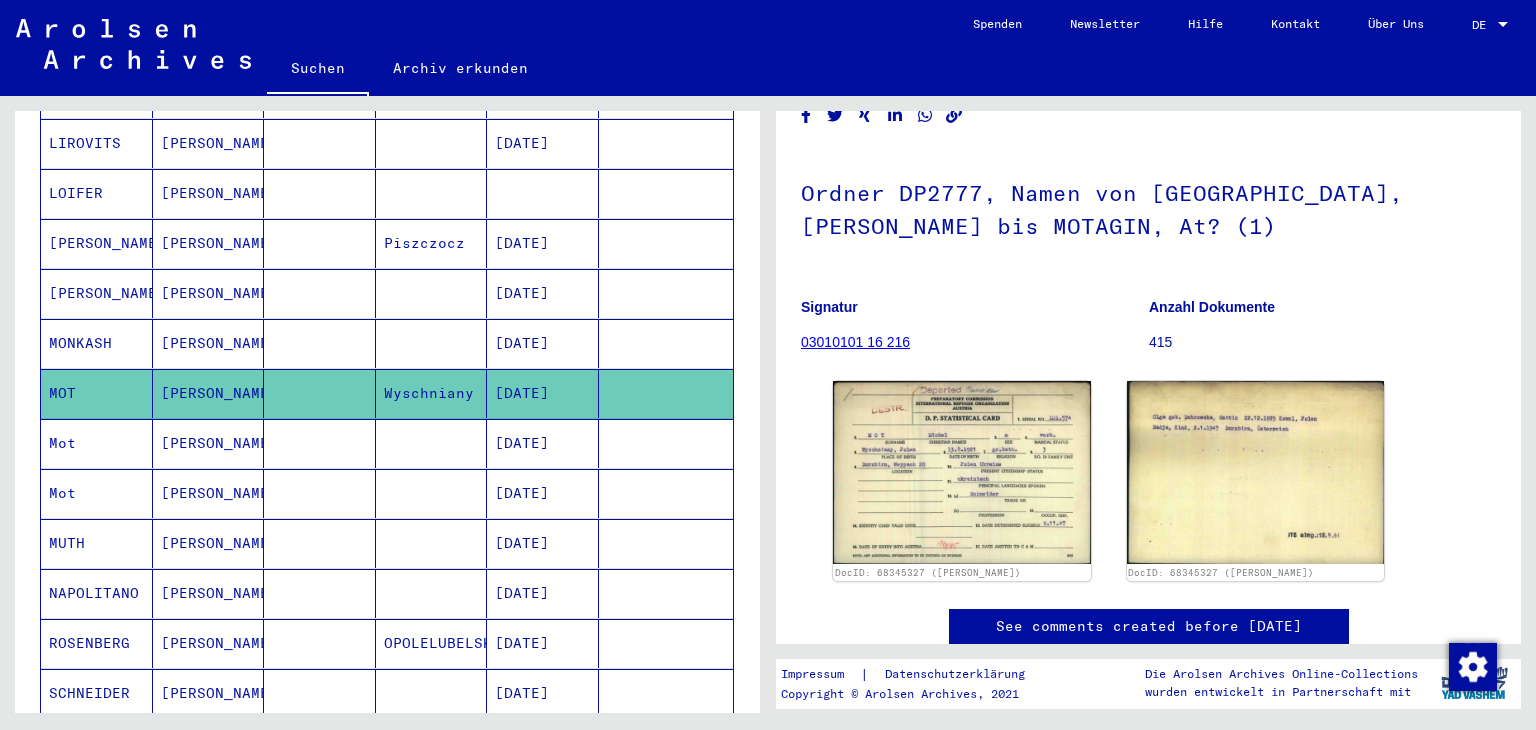 click on "[DATE]" at bounding box center [543, 493] 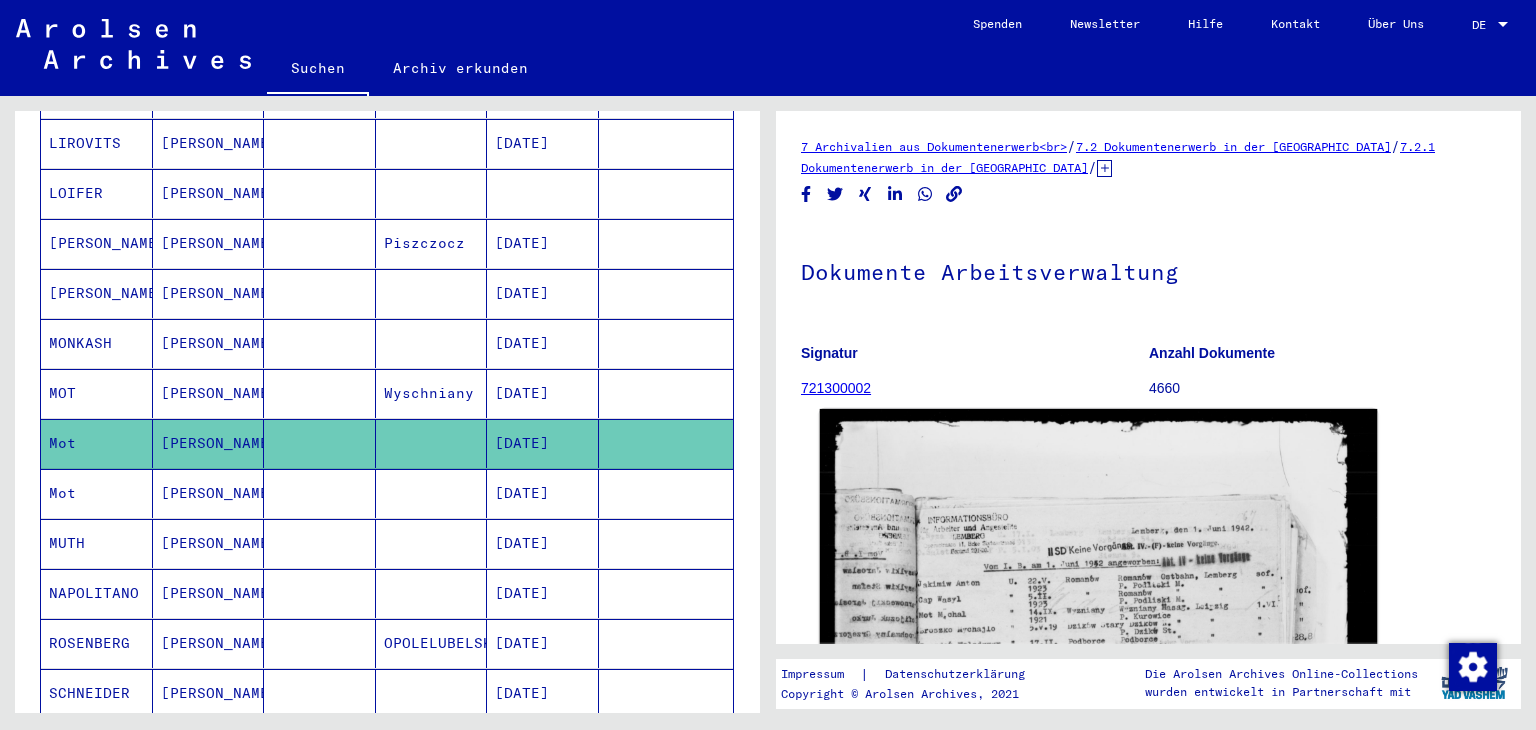 scroll, scrollTop: 0, scrollLeft: 0, axis: both 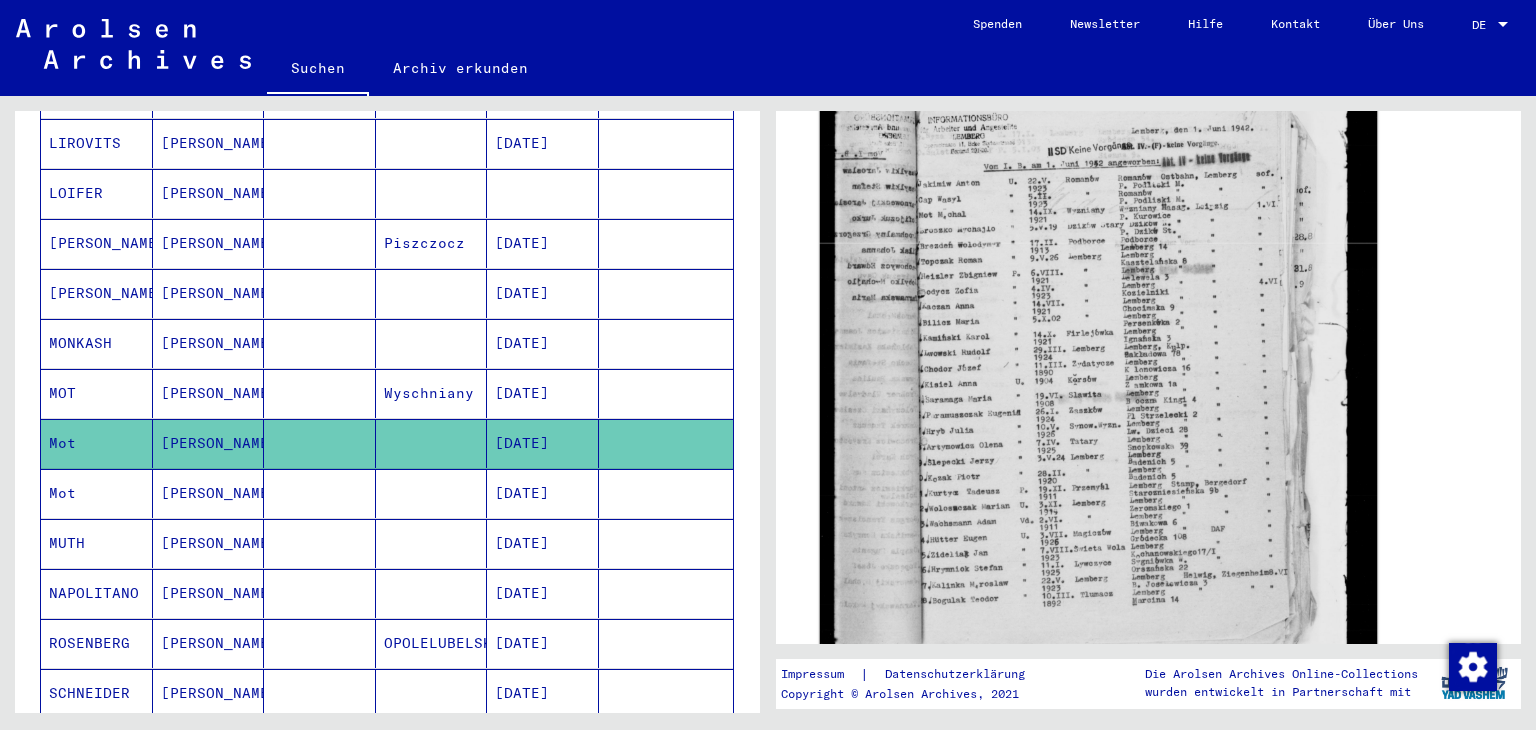 click 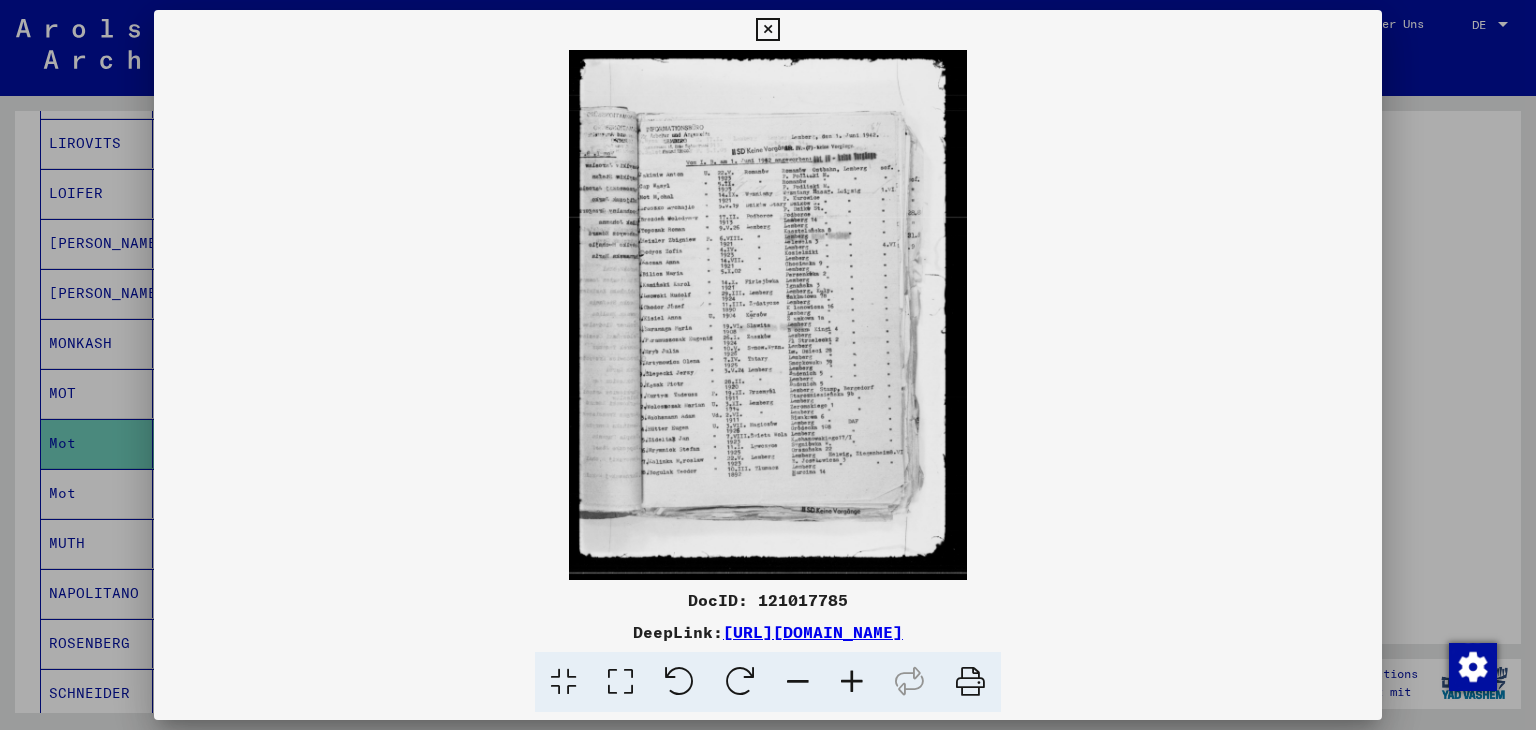 click at bounding box center [852, 682] 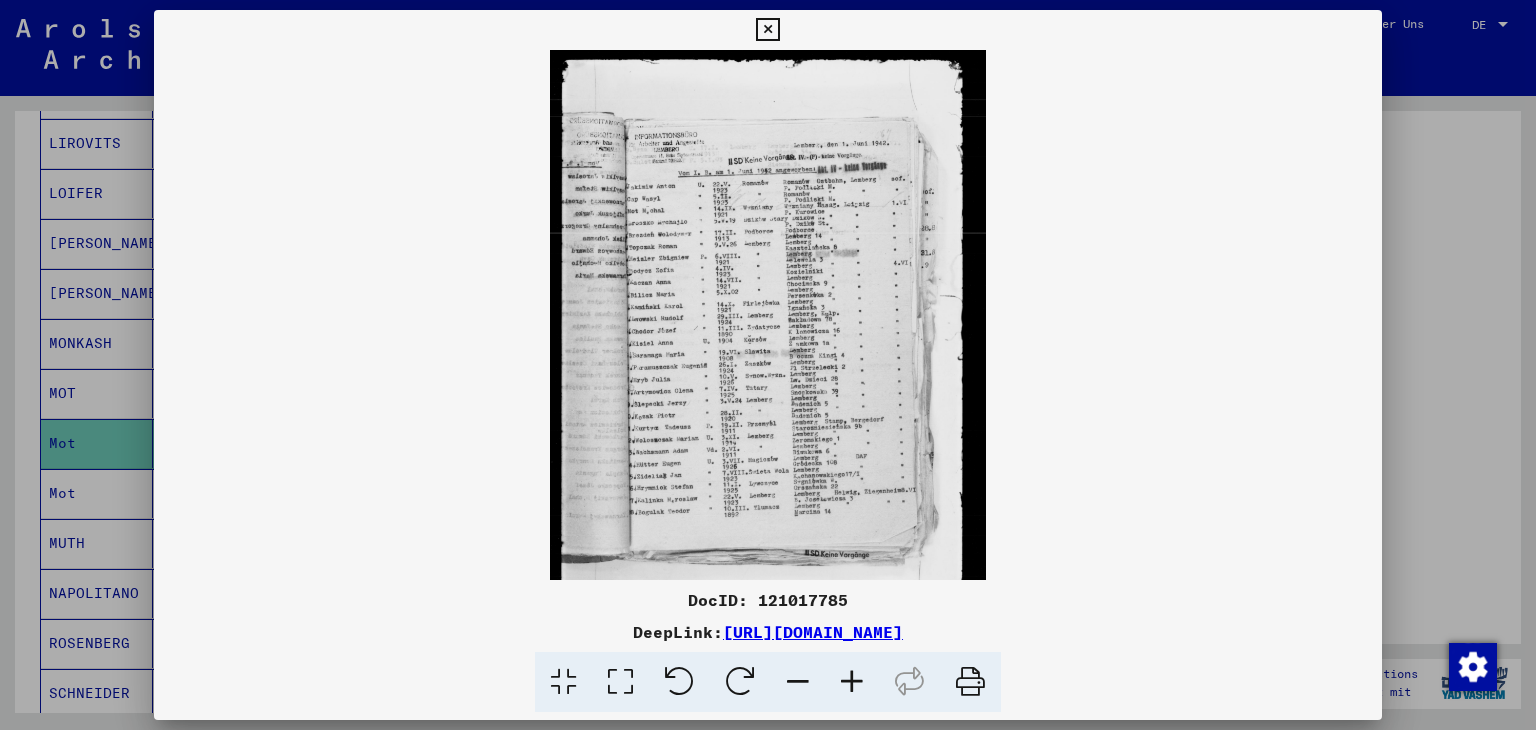 click at bounding box center (852, 682) 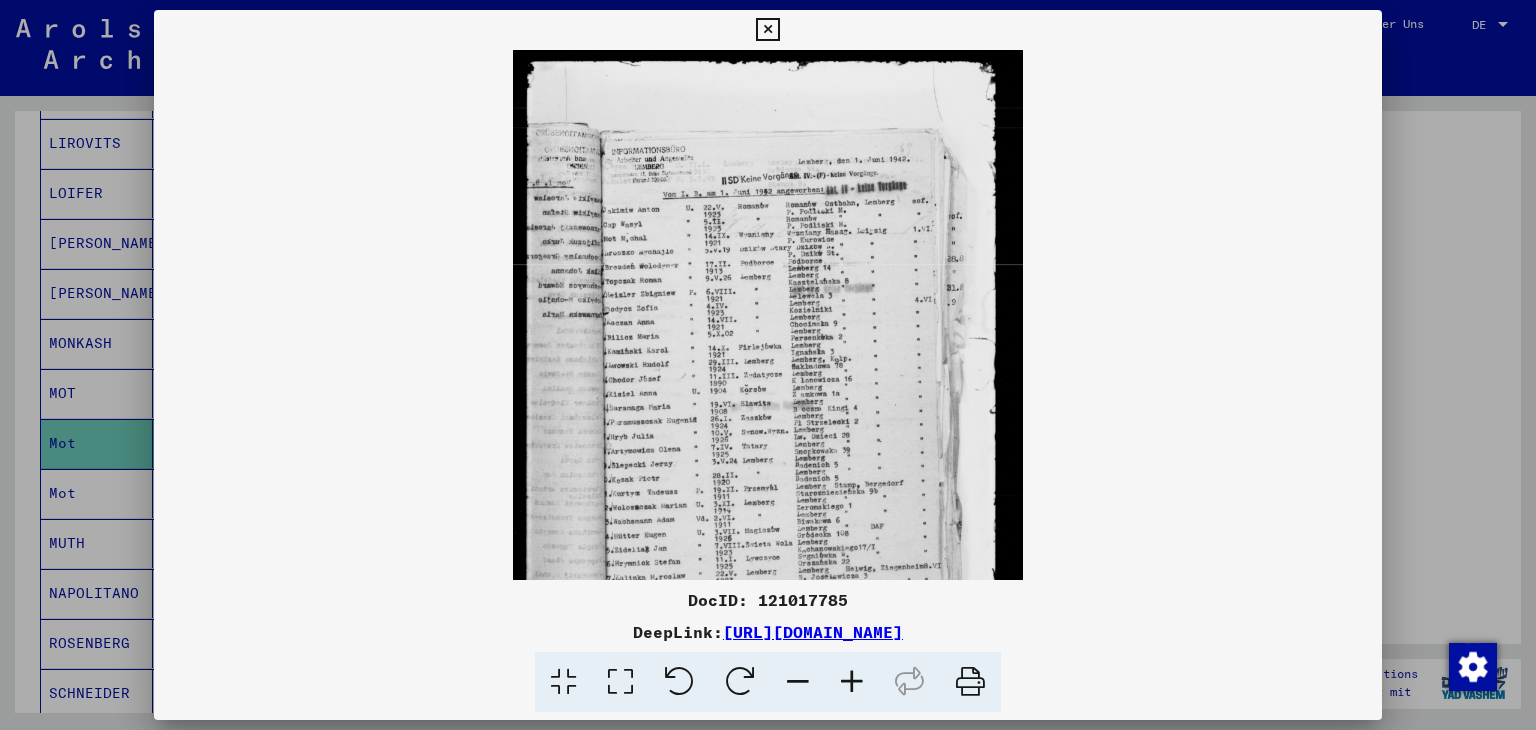 click at bounding box center [852, 682] 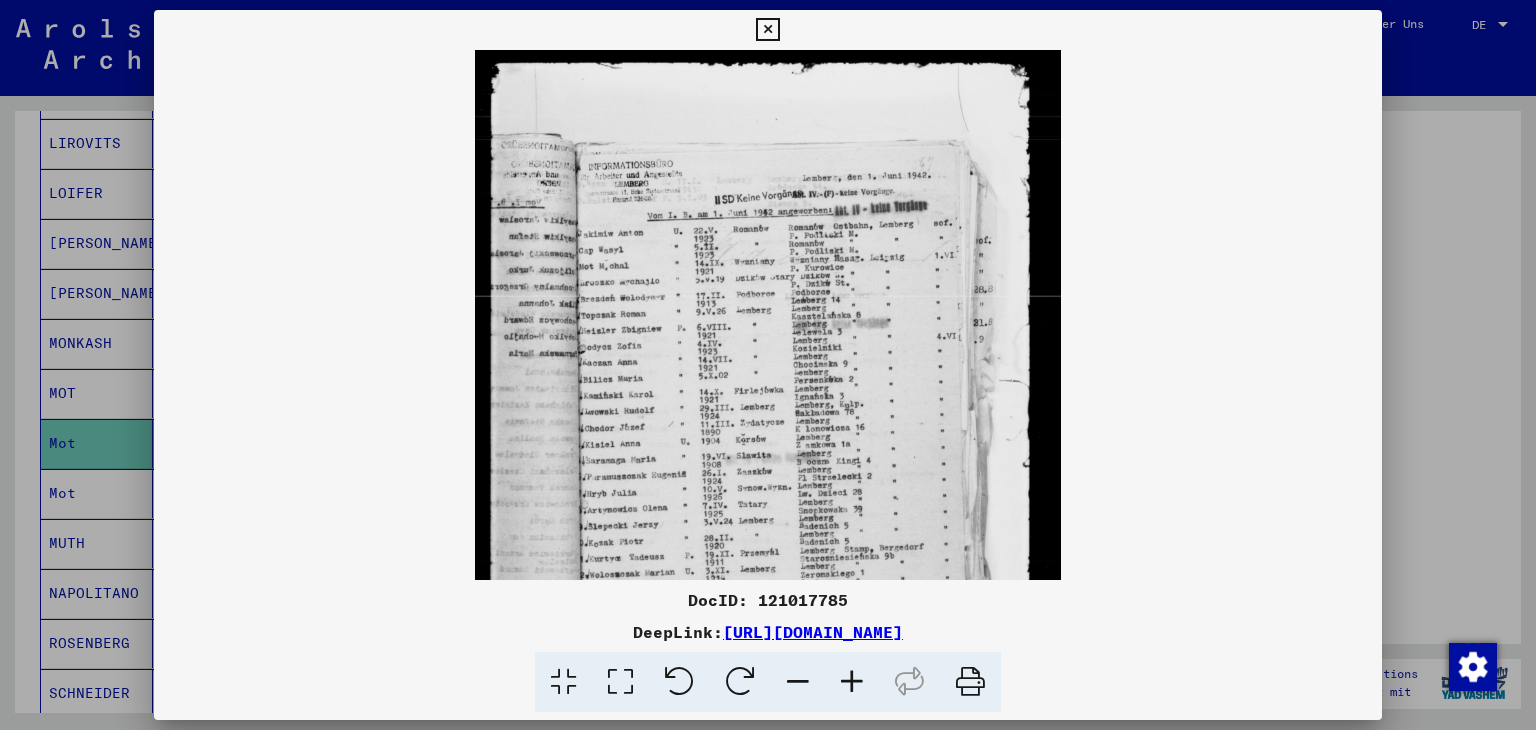 click at bounding box center [852, 682] 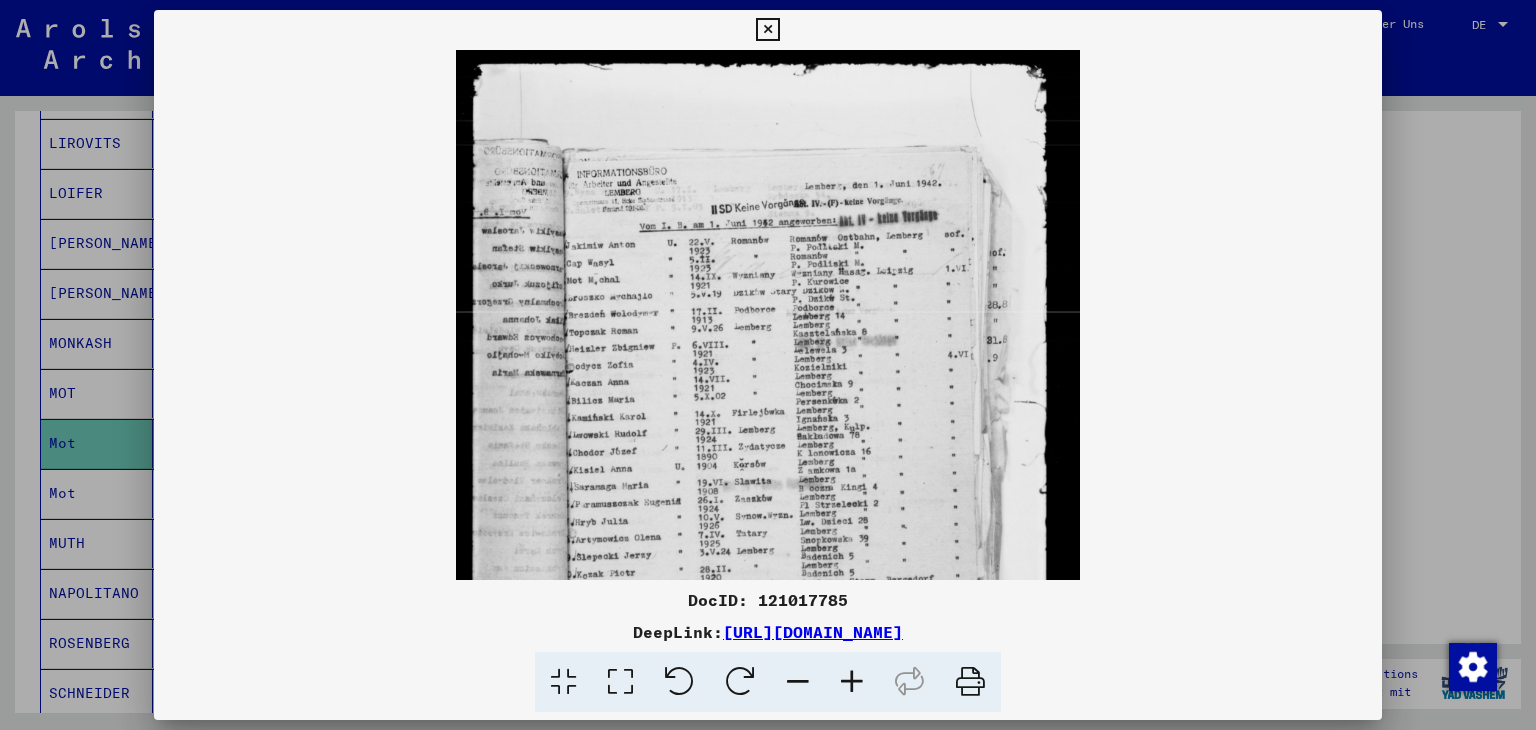click at bounding box center [852, 682] 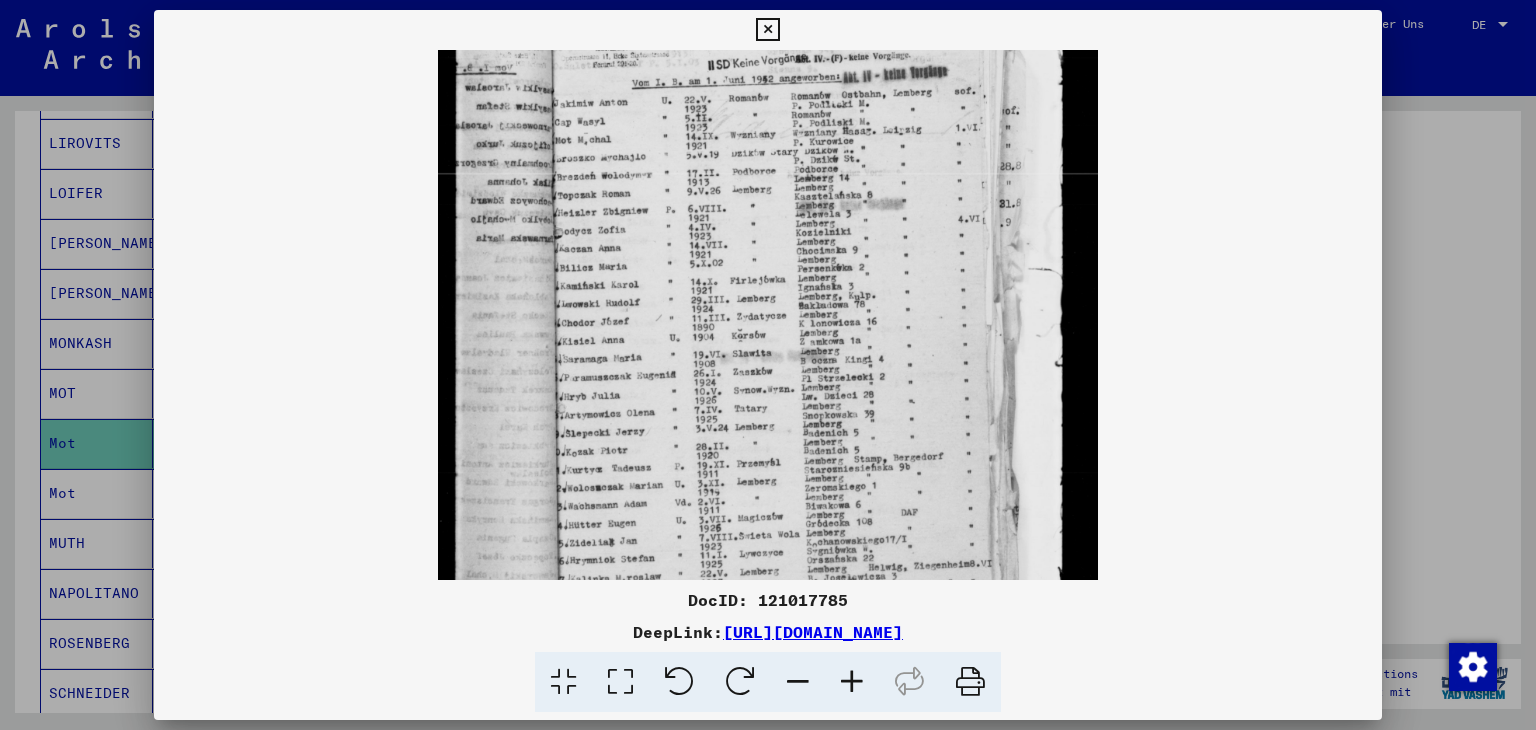 scroll, scrollTop: 193, scrollLeft: 0, axis: vertical 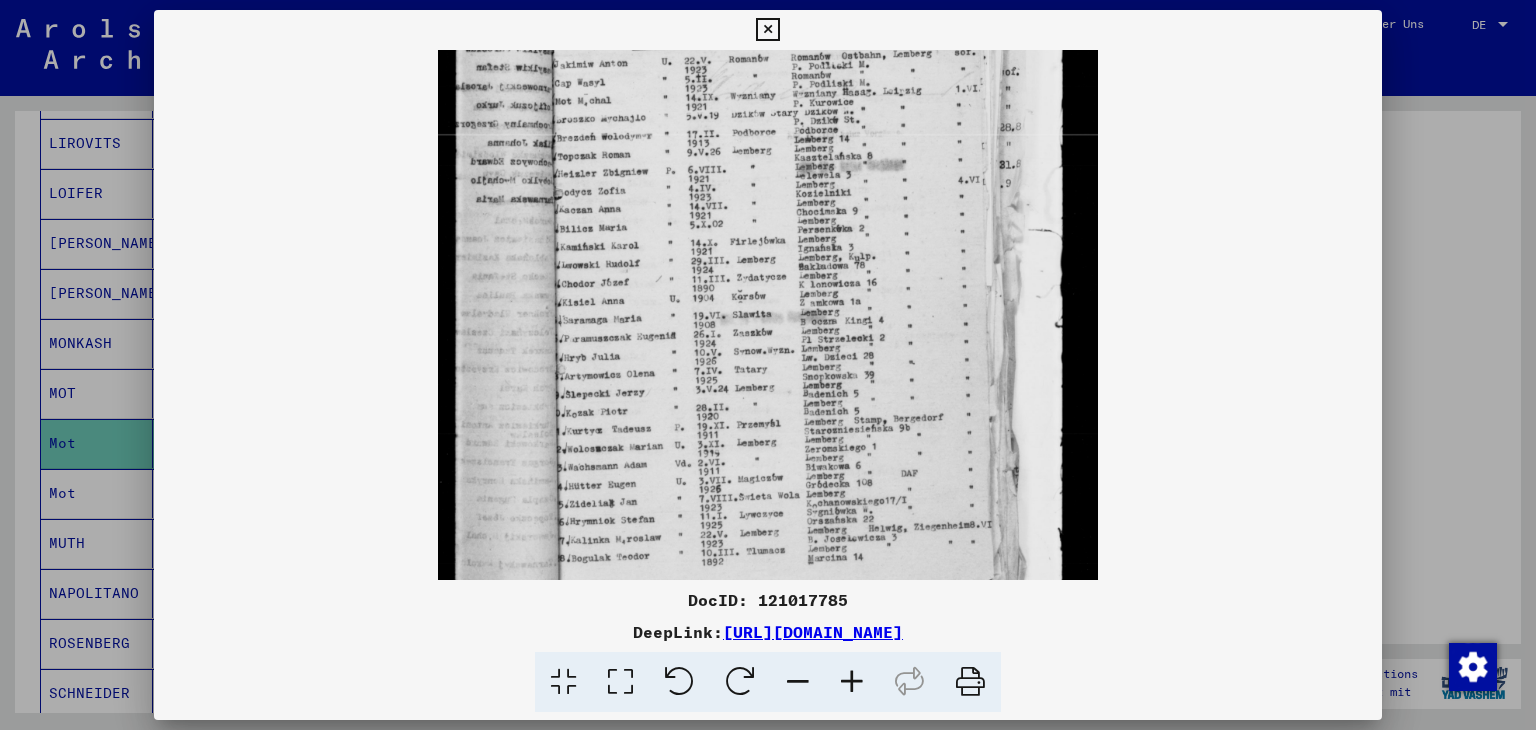 drag, startPoint x: 770, startPoint y: 443, endPoint x: 780, endPoint y: 252, distance: 191.2616 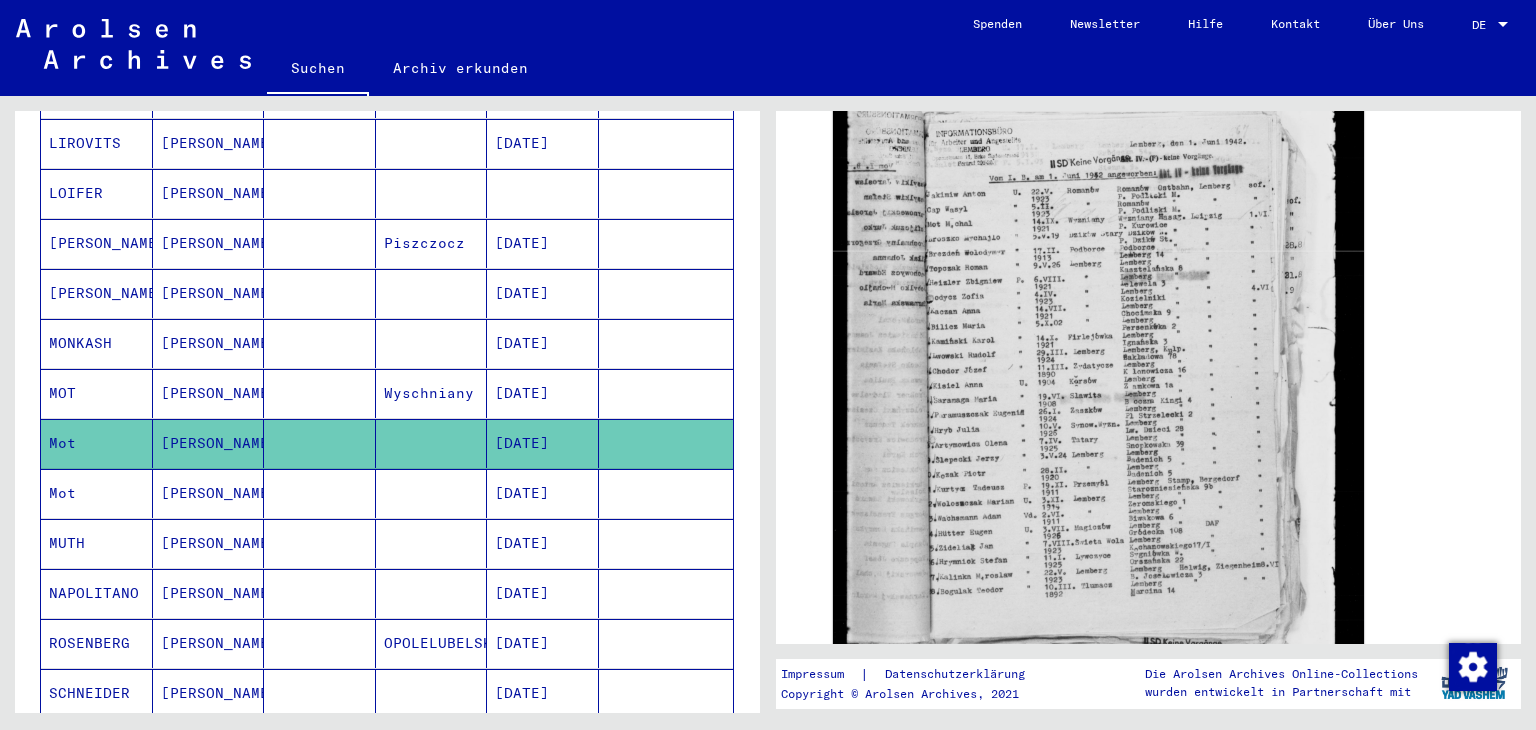 click at bounding box center (432, 543) 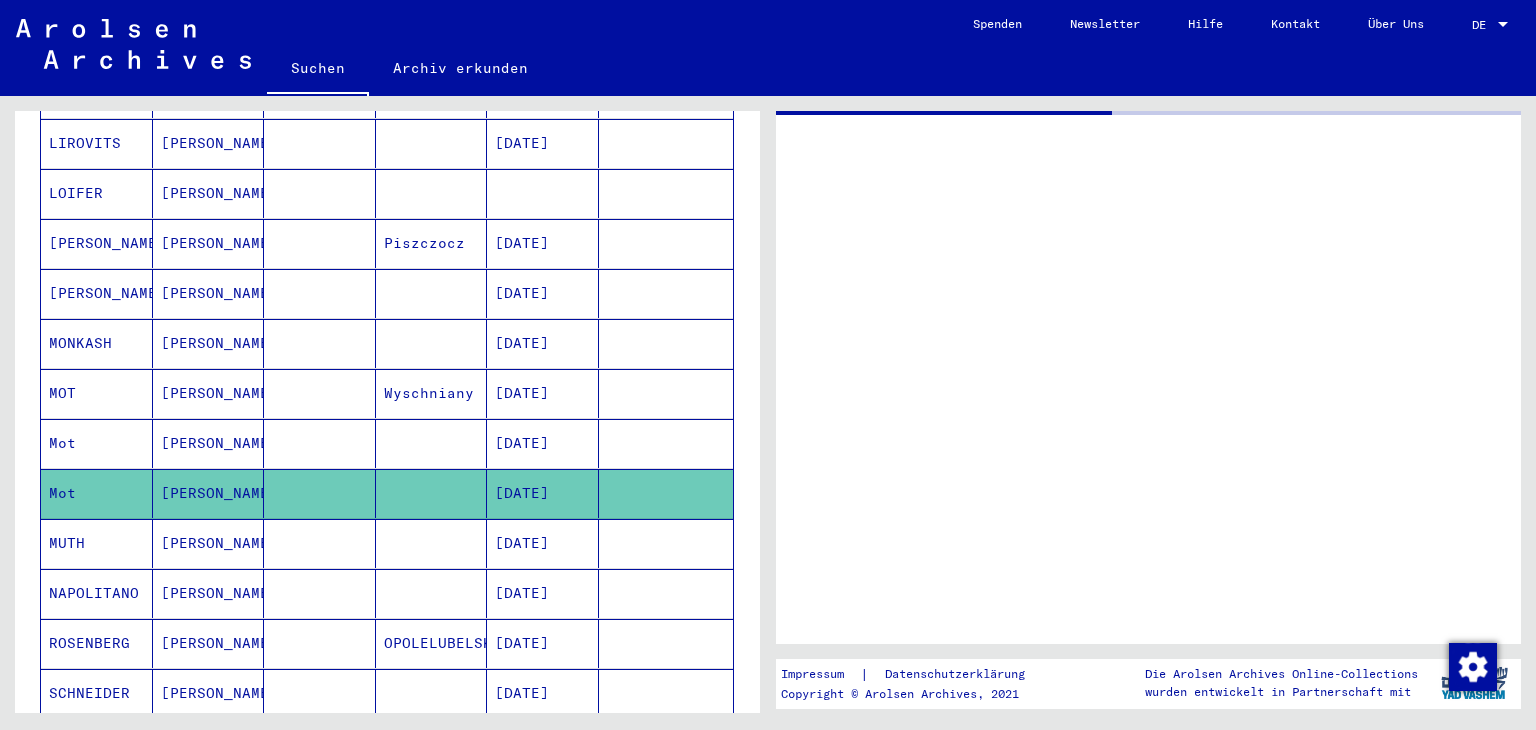 scroll, scrollTop: 0, scrollLeft: 0, axis: both 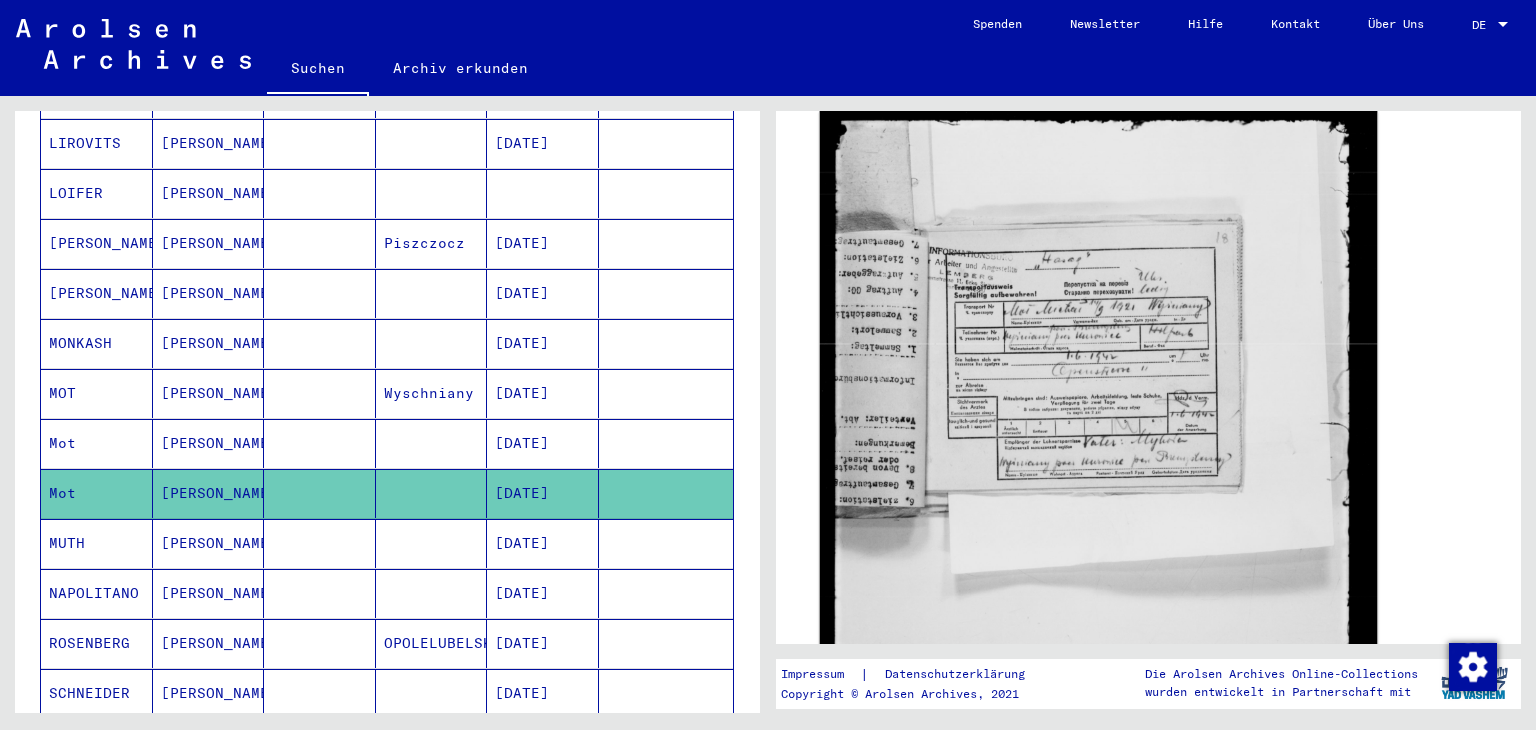 click 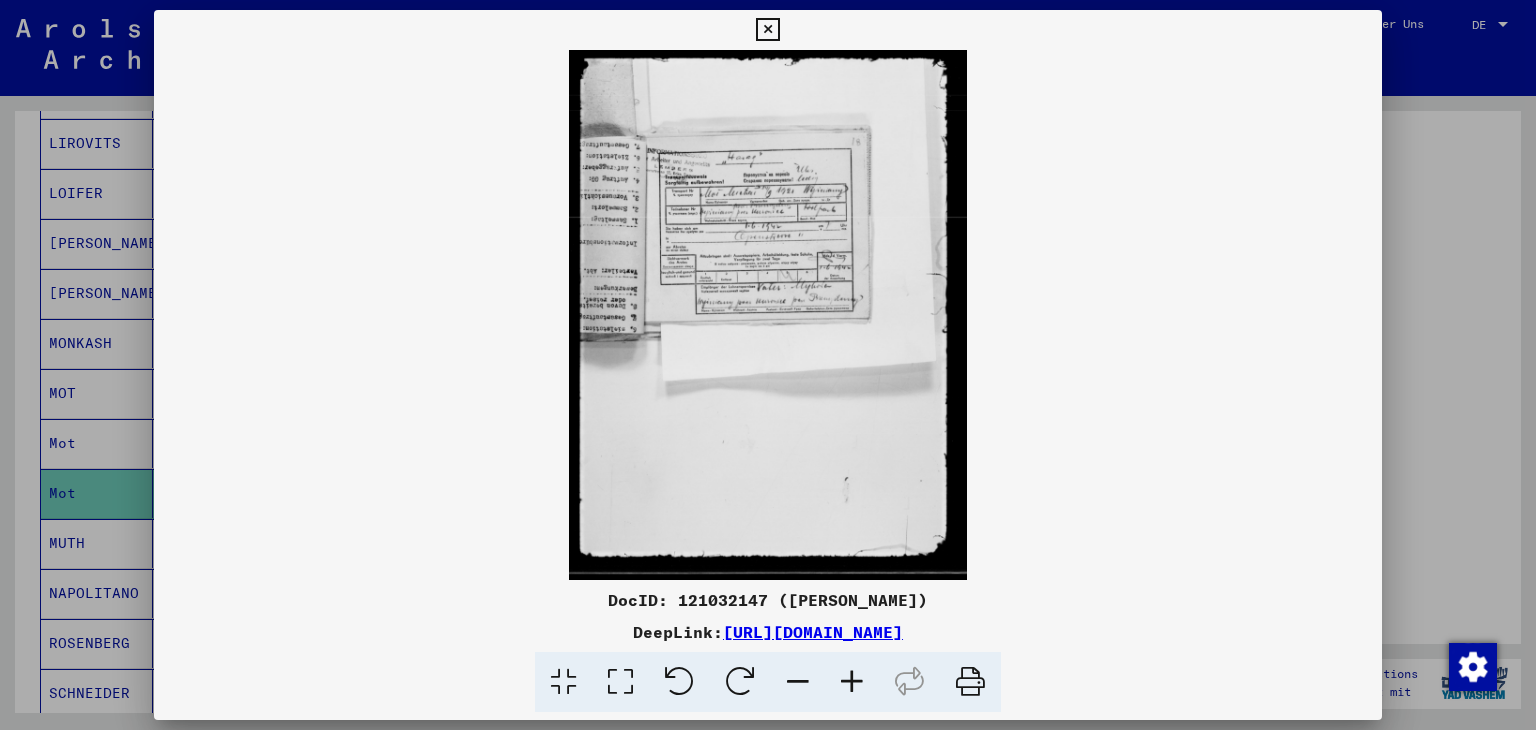 click at bounding box center (852, 682) 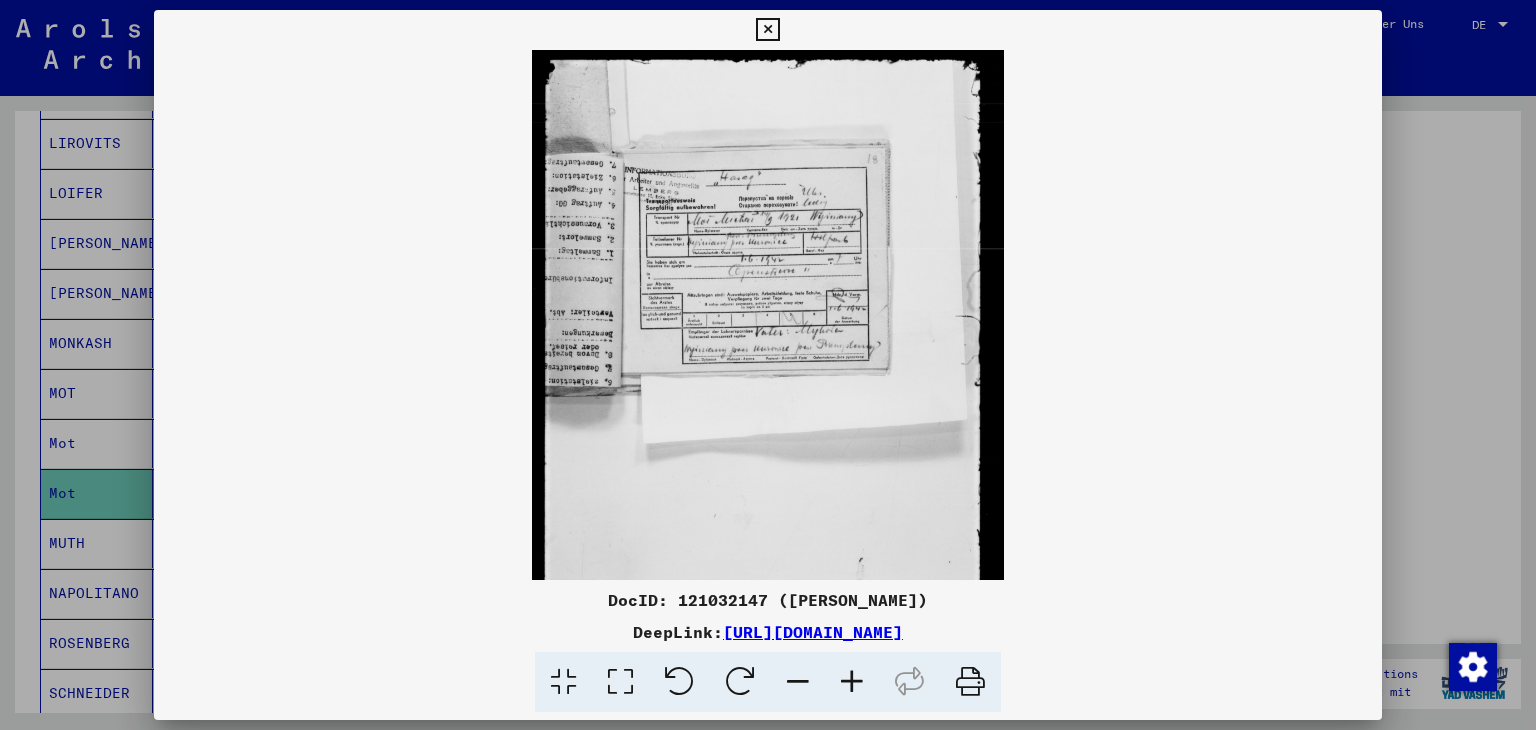 click at bounding box center (852, 682) 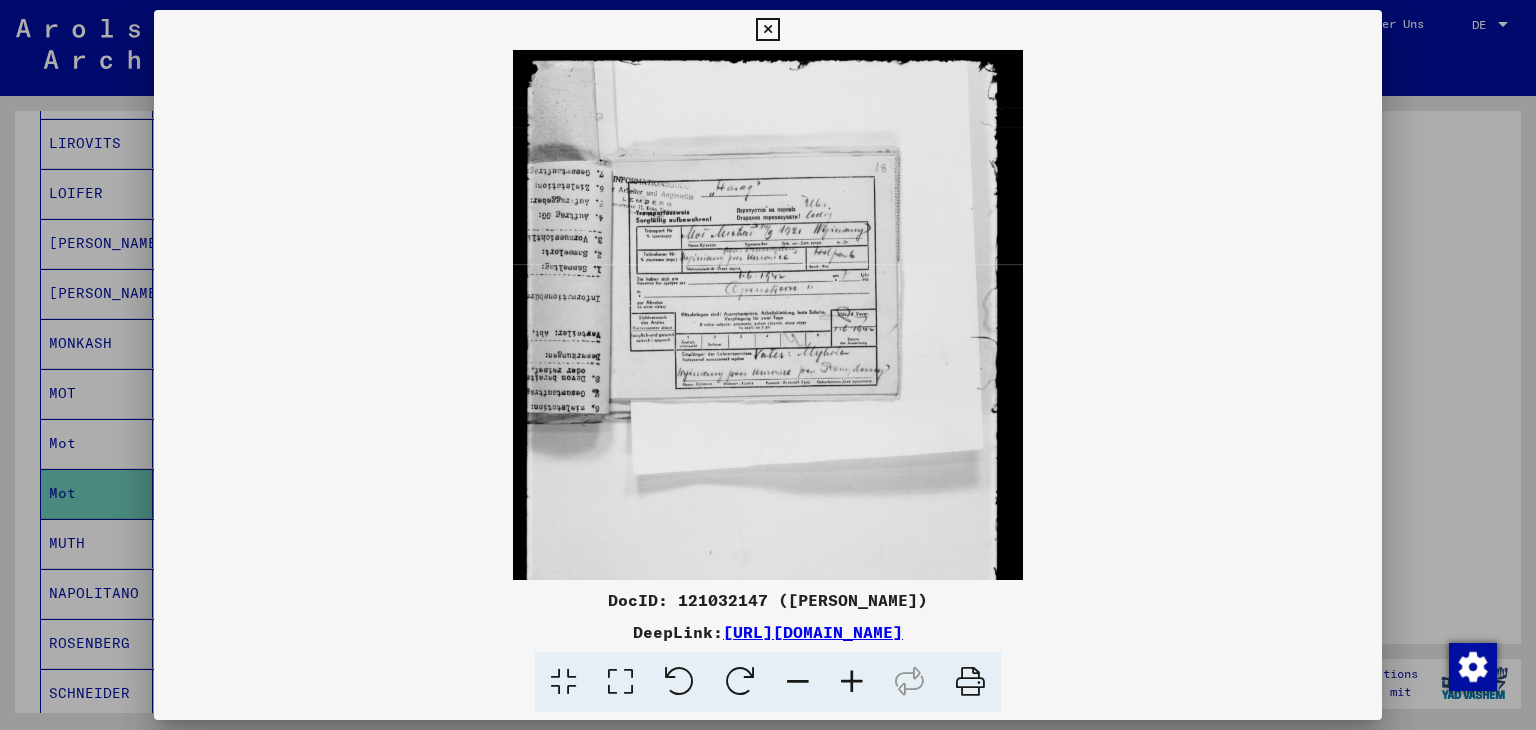 click at bounding box center [852, 682] 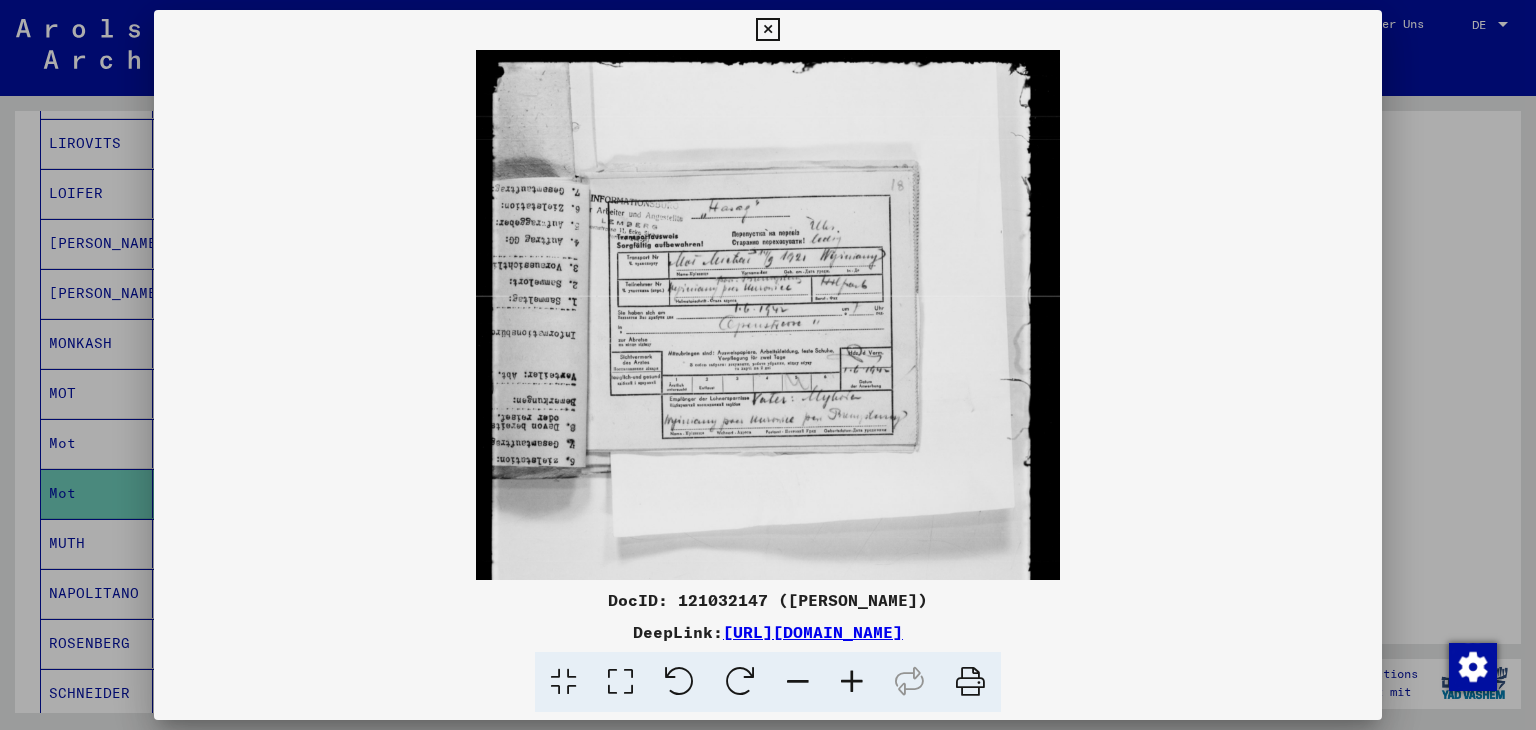 click at bounding box center [852, 682] 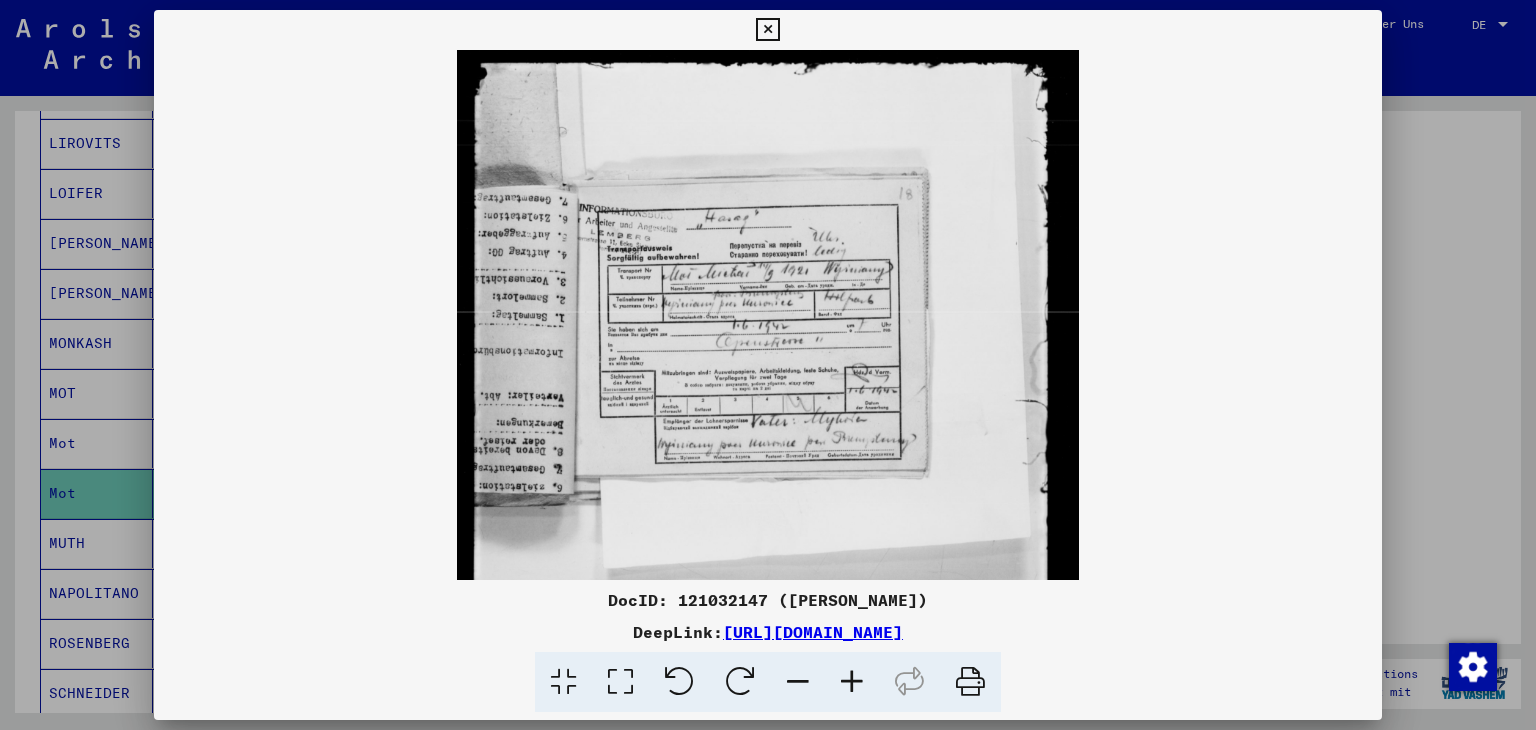 click at bounding box center (852, 682) 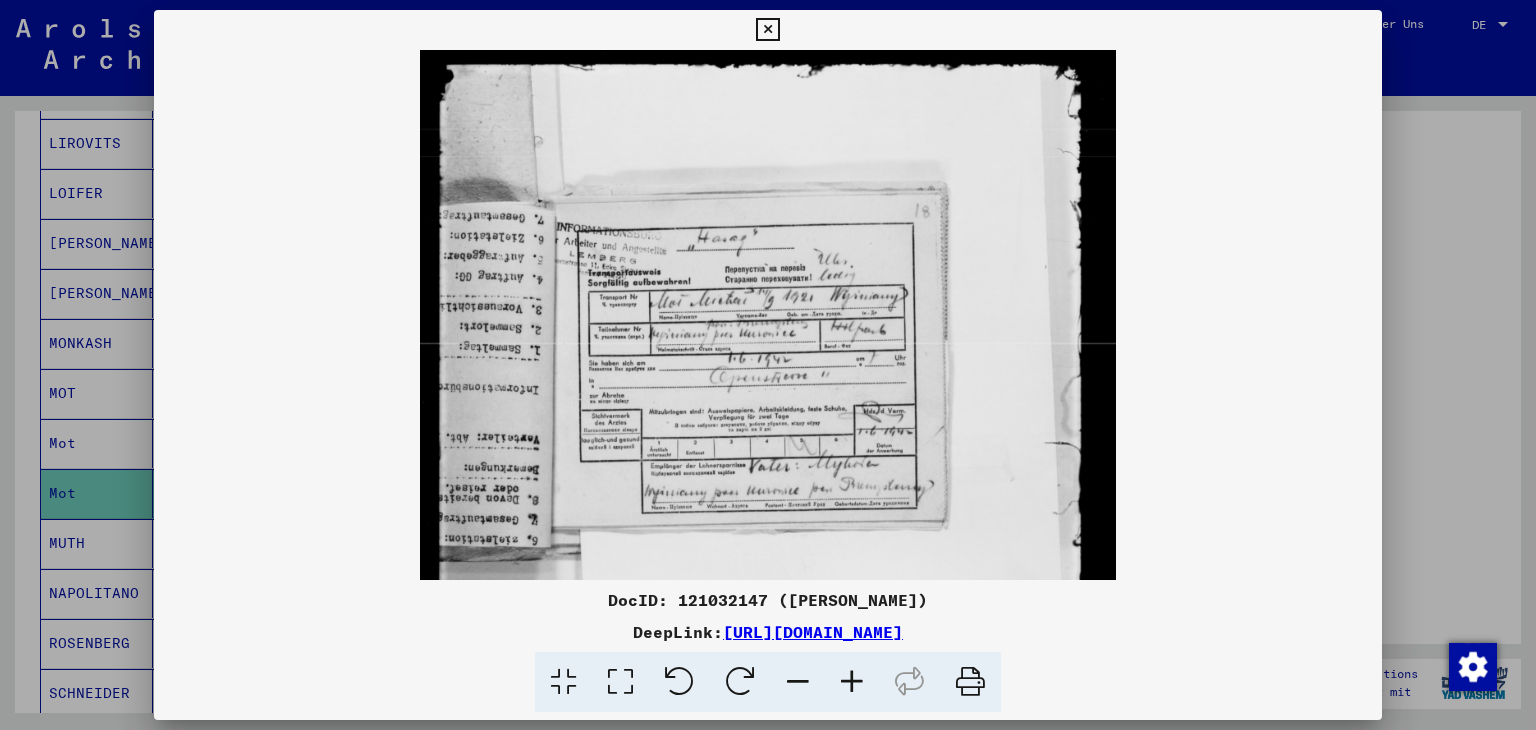 click at bounding box center [852, 682] 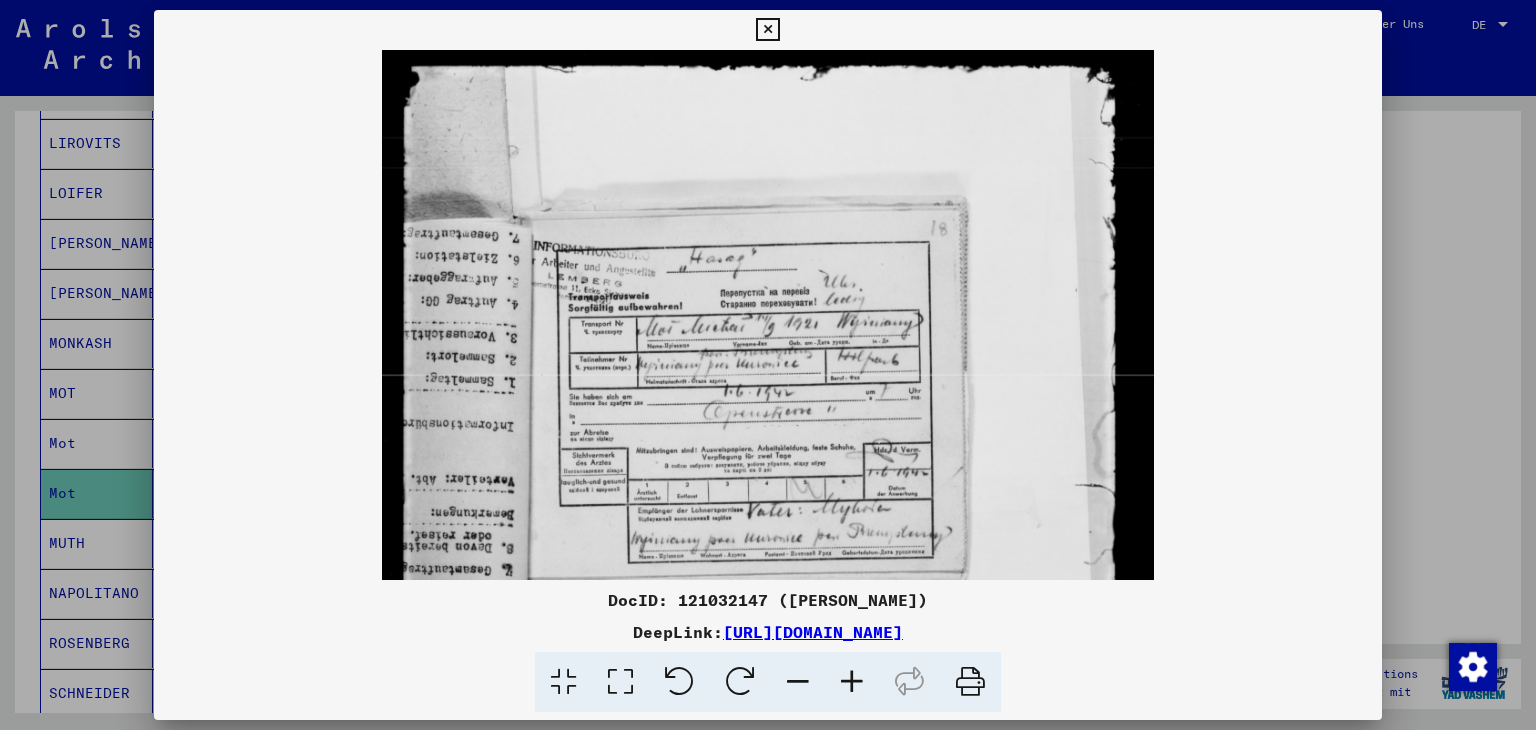 click at bounding box center [852, 682] 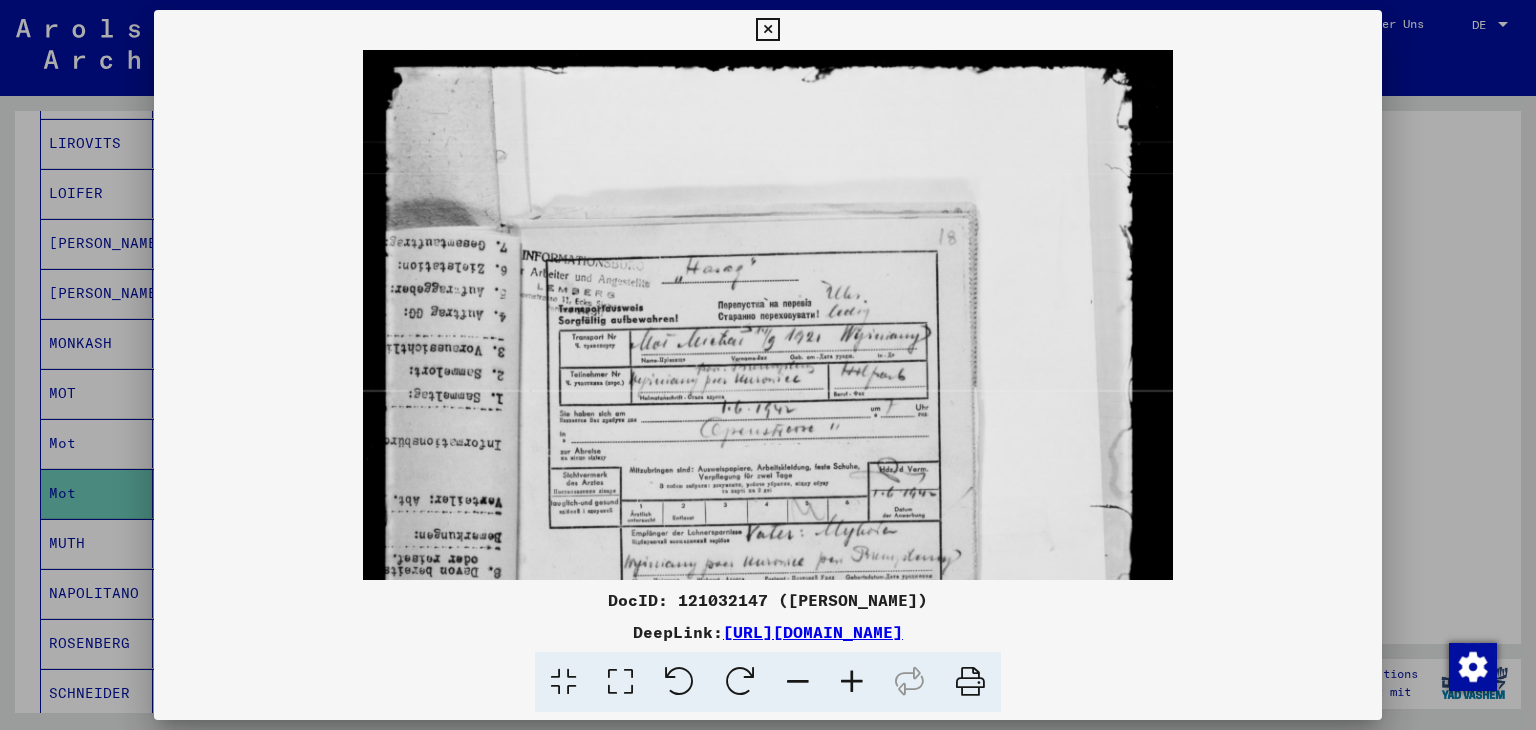 scroll, scrollTop: 21, scrollLeft: 0, axis: vertical 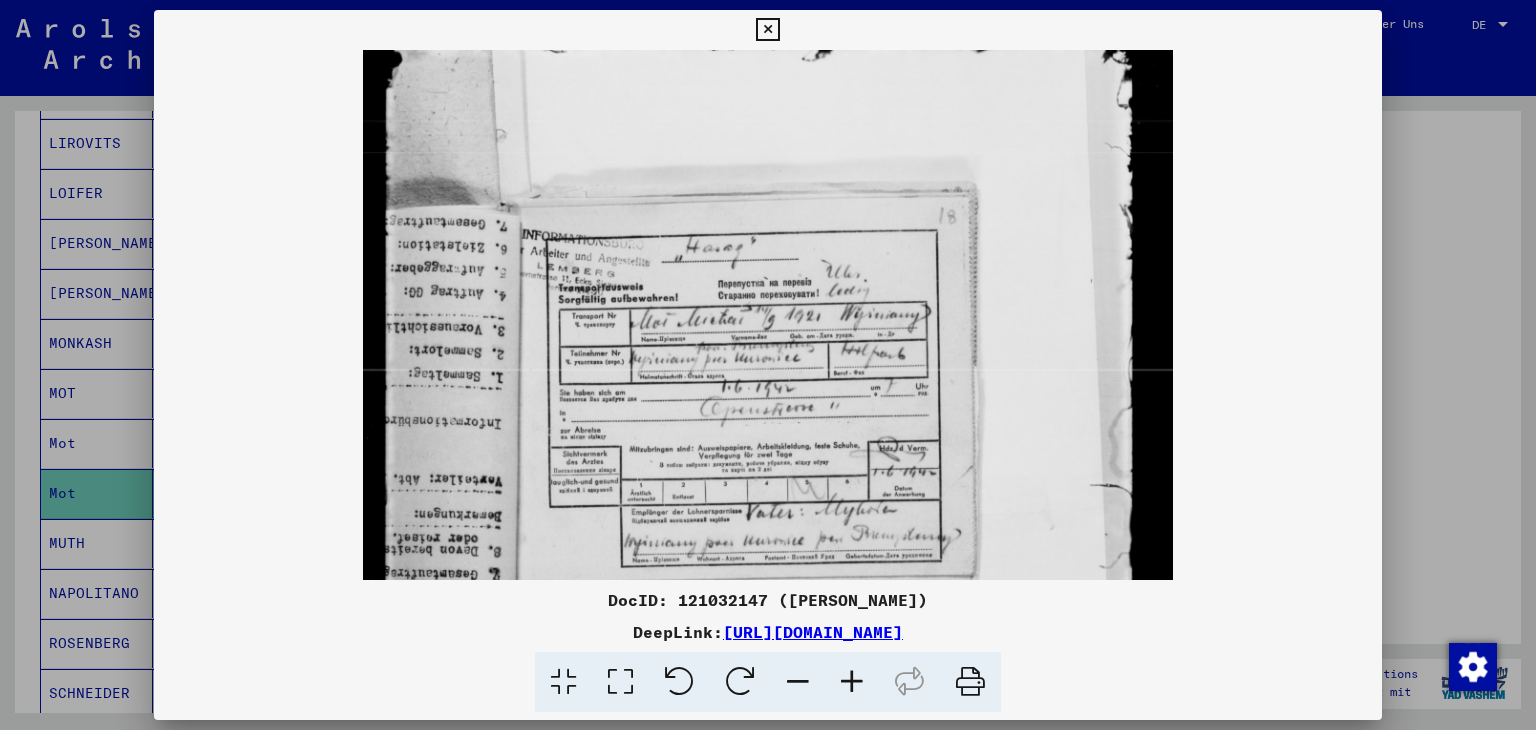 drag, startPoint x: 777, startPoint y: 431, endPoint x: 780, endPoint y: 410, distance: 21.213203 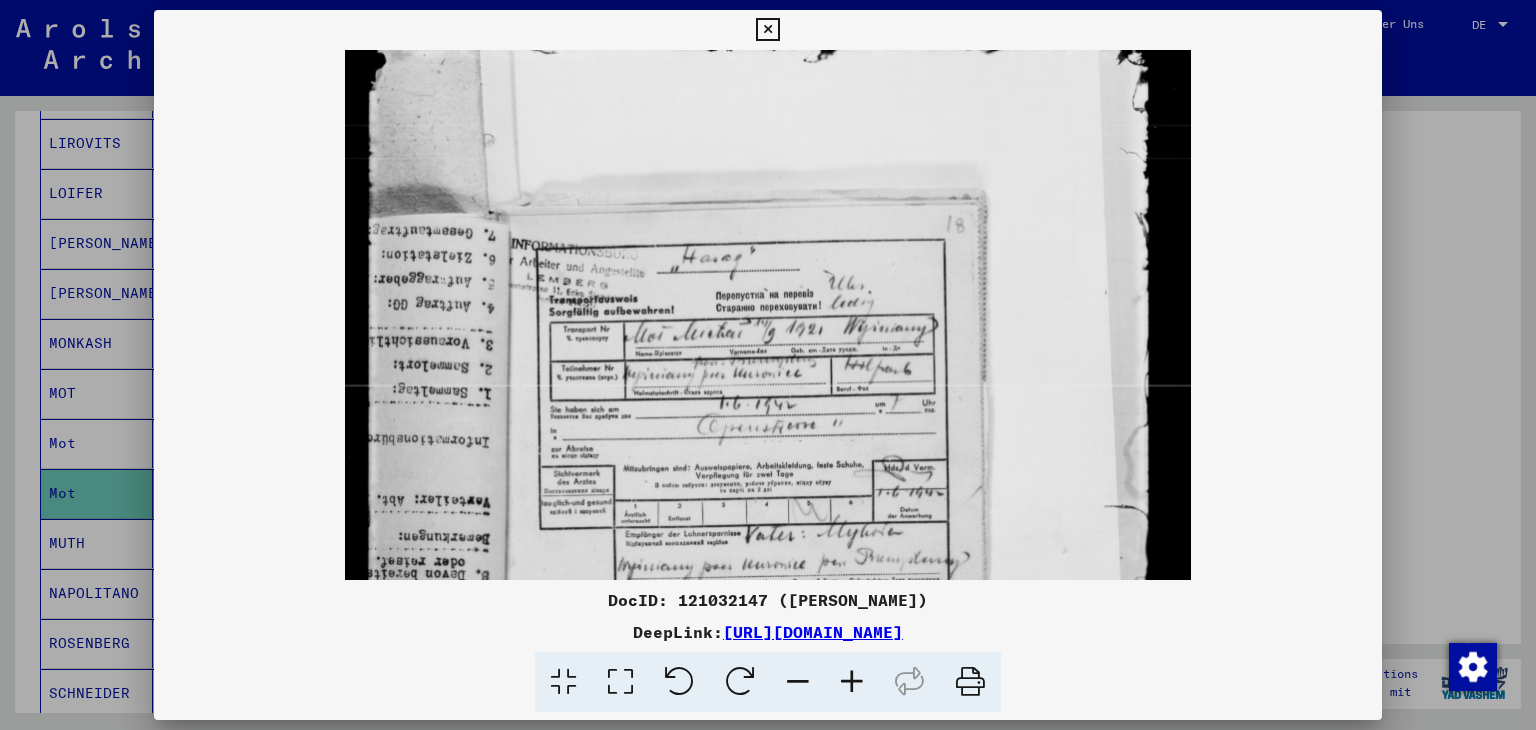 click at bounding box center (852, 682) 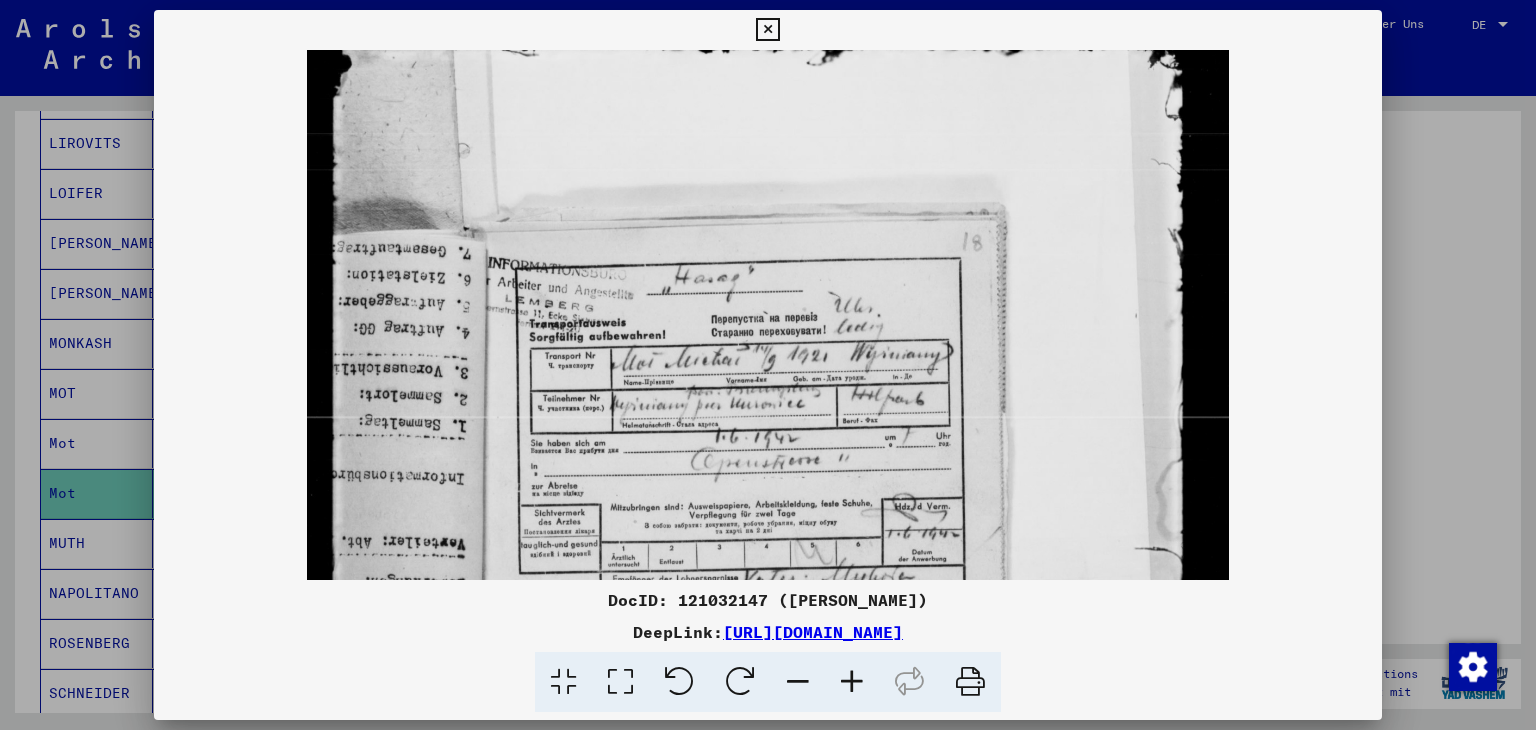 click at bounding box center (852, 682) 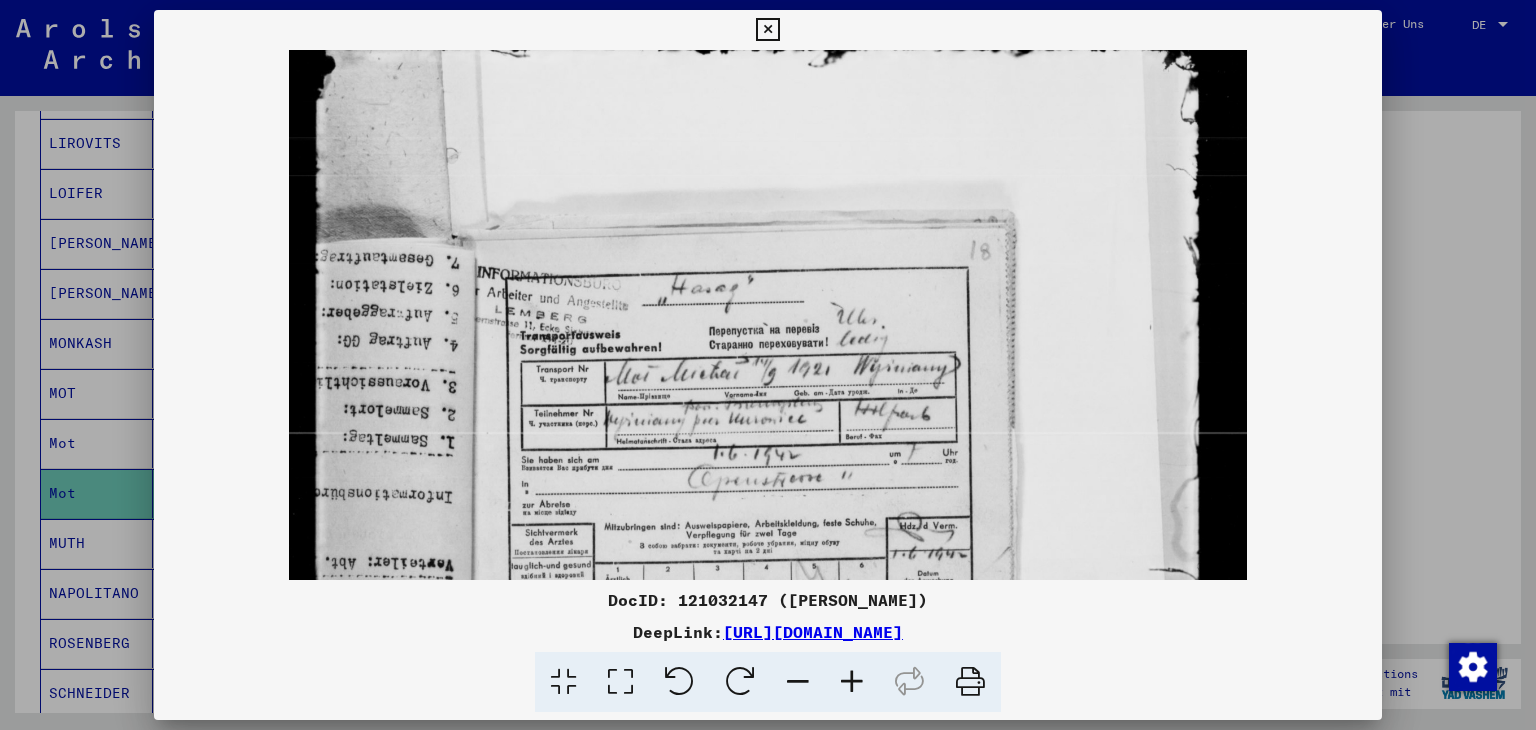 click at bounding box center (852, 682) 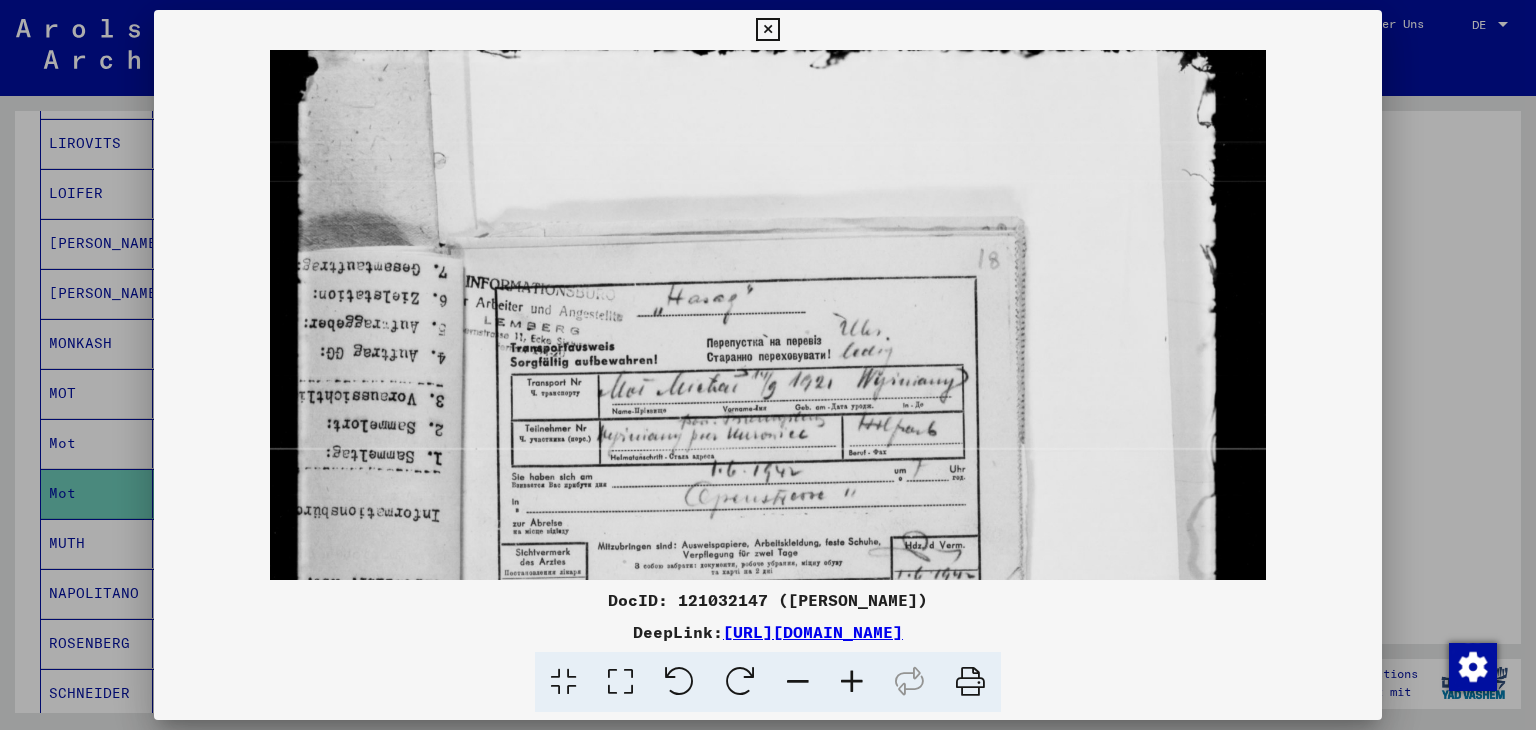 click at bounding box center (852, 682) 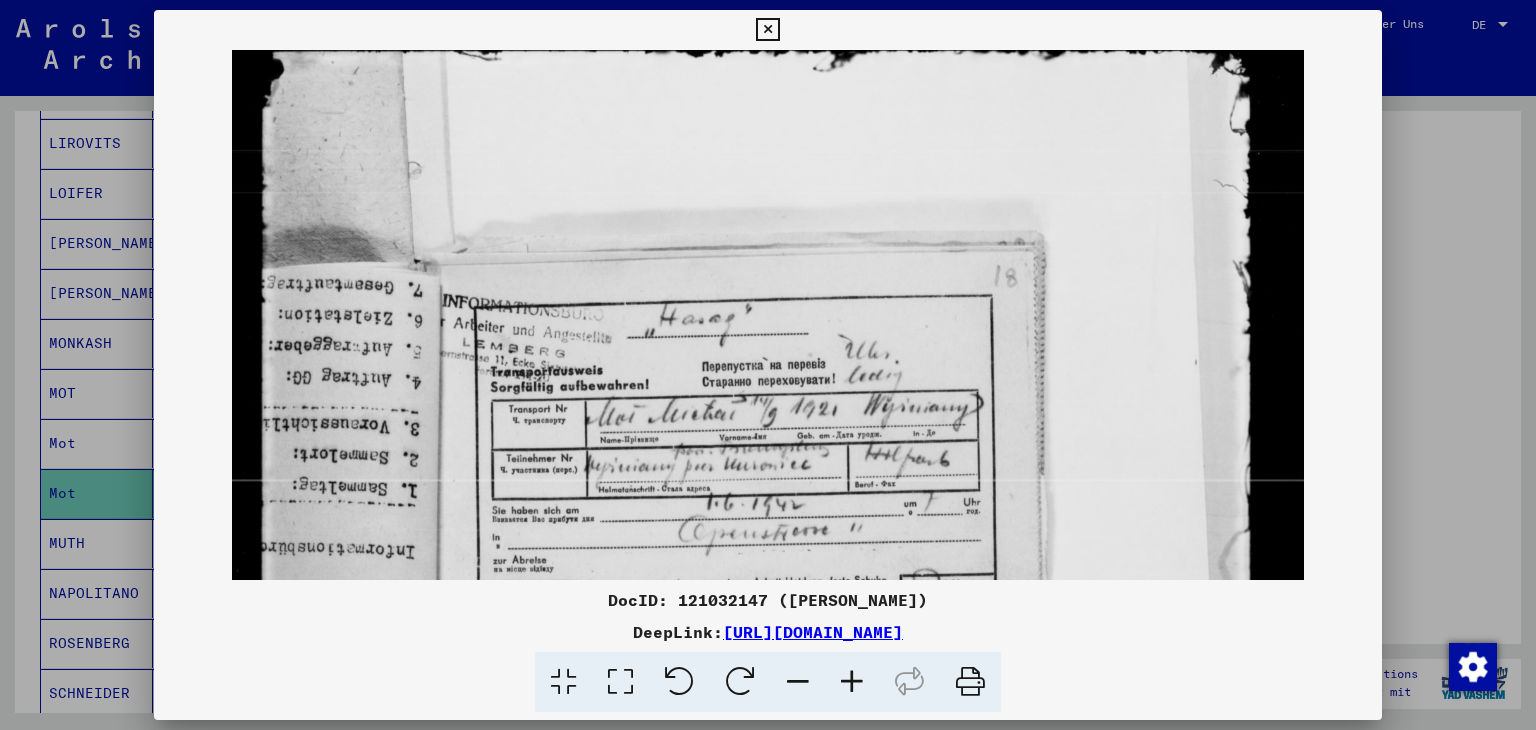 click at bounding box center (852, 682) 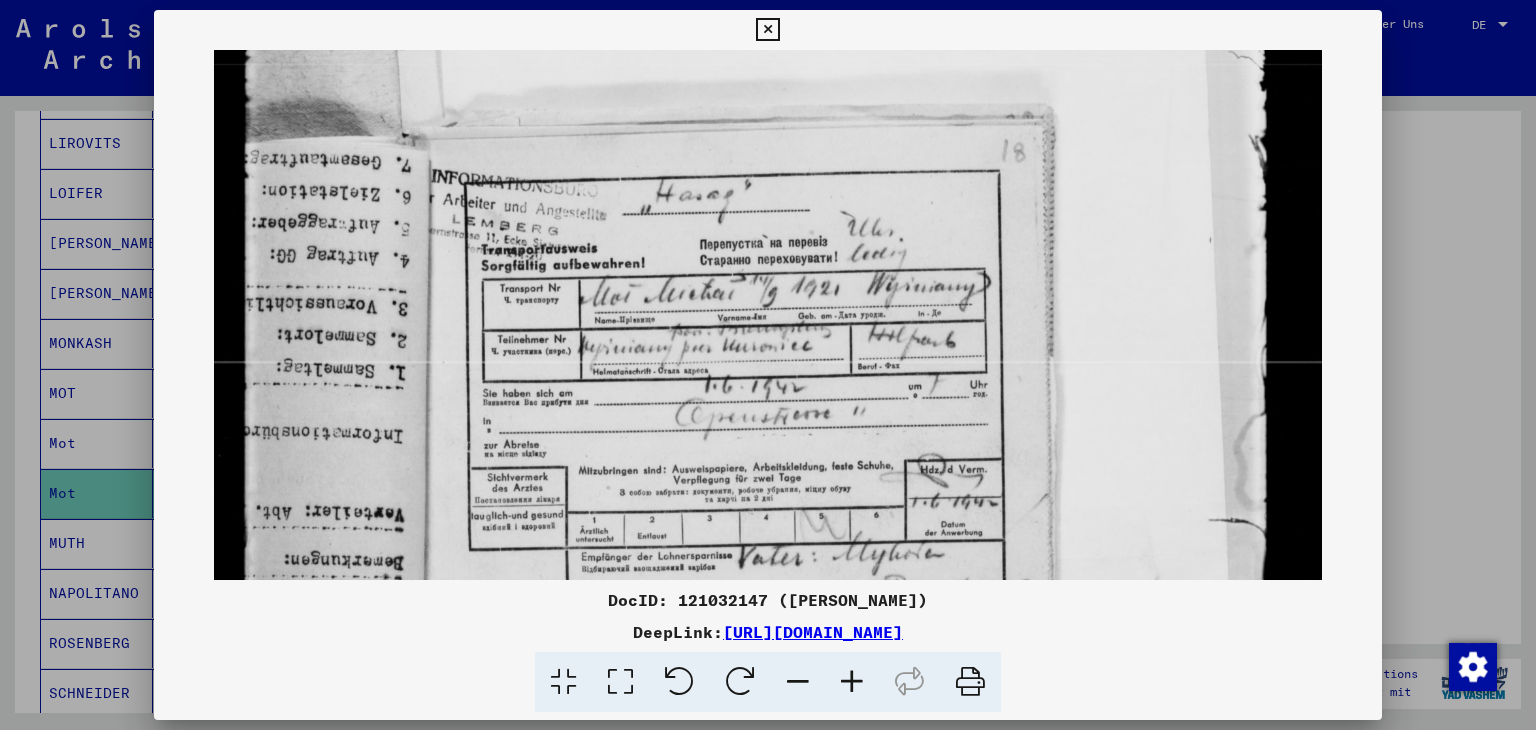 scroll, scrollTop: 157, scrollLeft: 0, axis: vertical 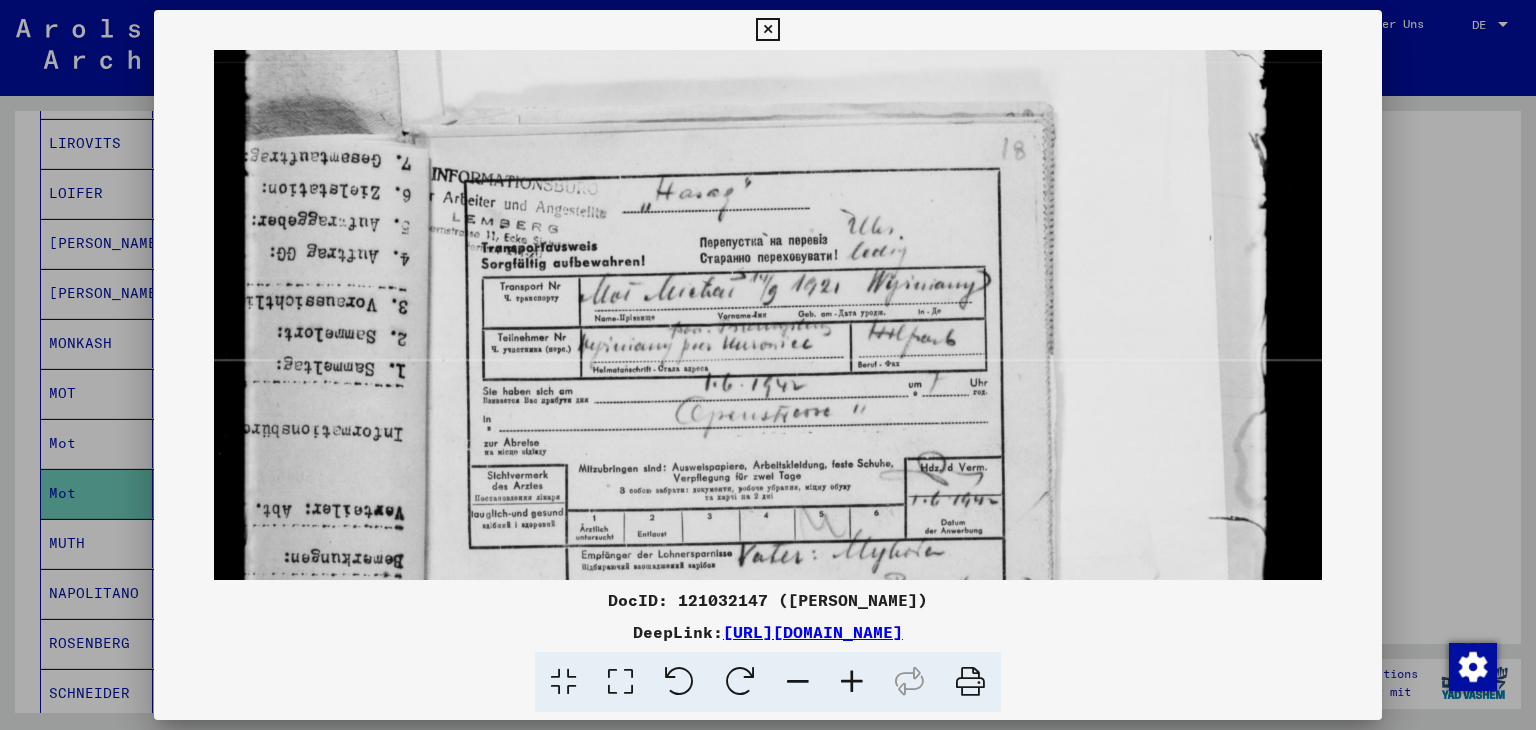 drag, startPoint x: 803, startPoint y: 473, endPoint x: 816, endPoint y: 338, distance: 135.62448 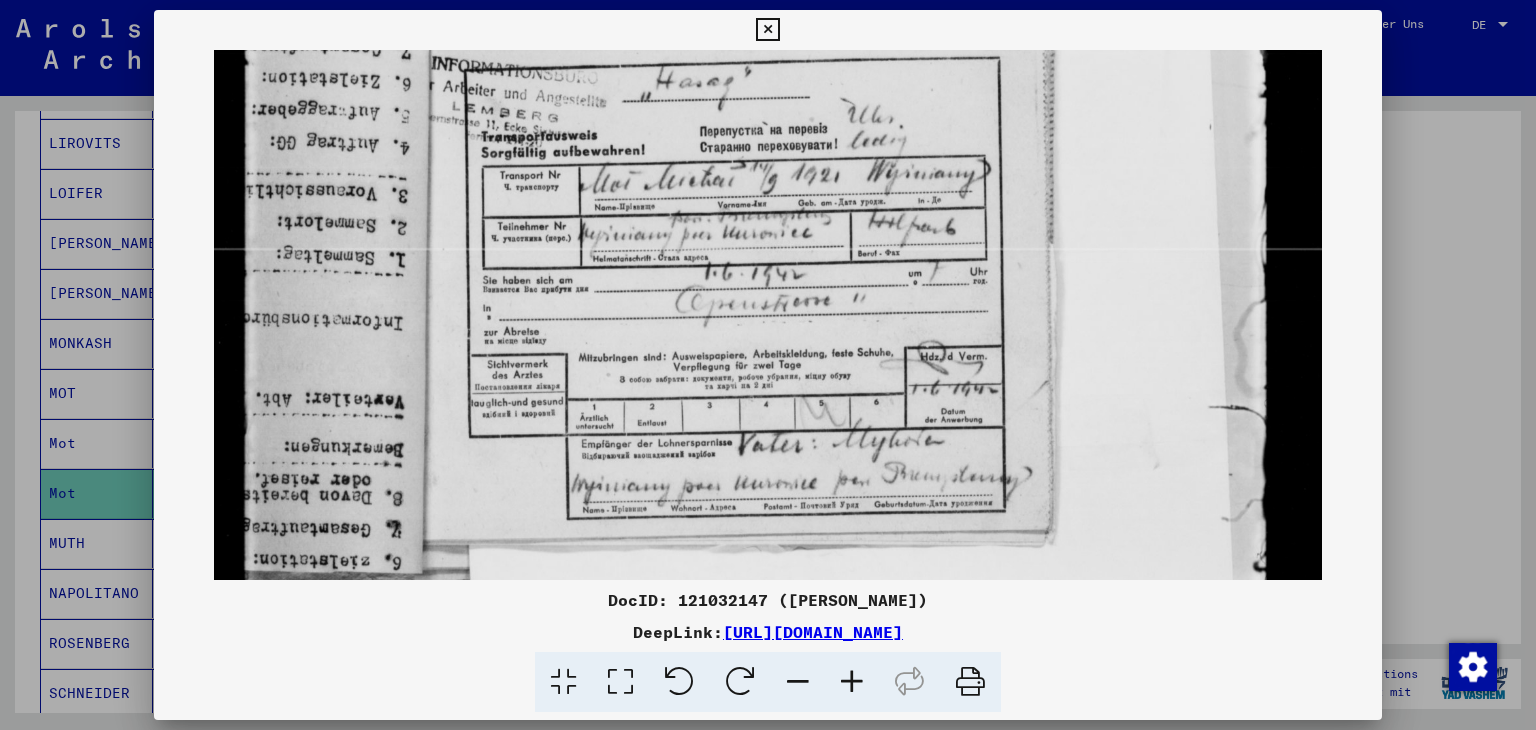 scroll, scrollTop: 347, scrollLeft: 0, axis: vertical 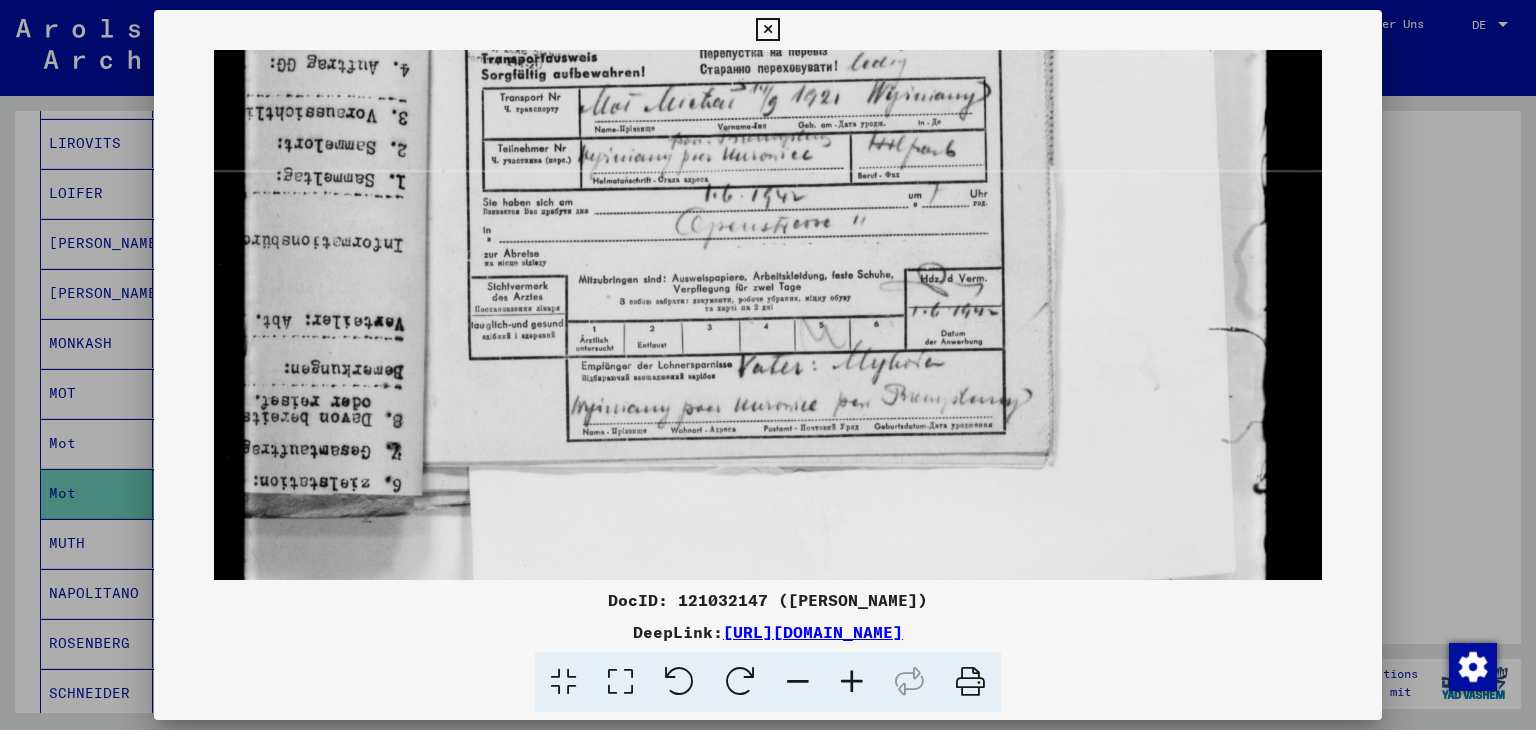 drag, startPoint x: 741, startPoint y: 477, endPoint x: 757, endPoint y: 289, distance: 188.67963 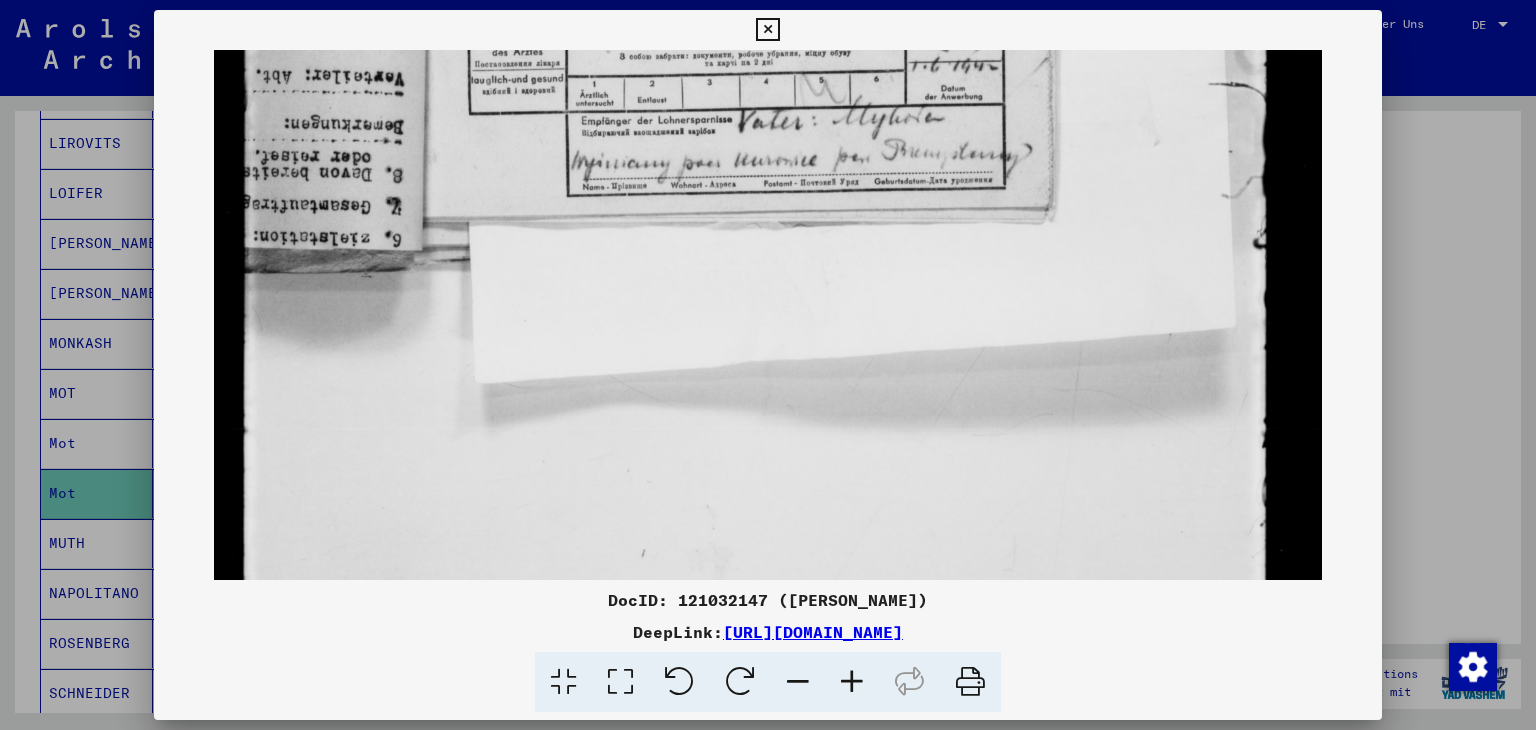 drag, startPoint x: 789, startPoint y: 424, endPoint x: 832, endPoint y: 141, distance: 286.24814 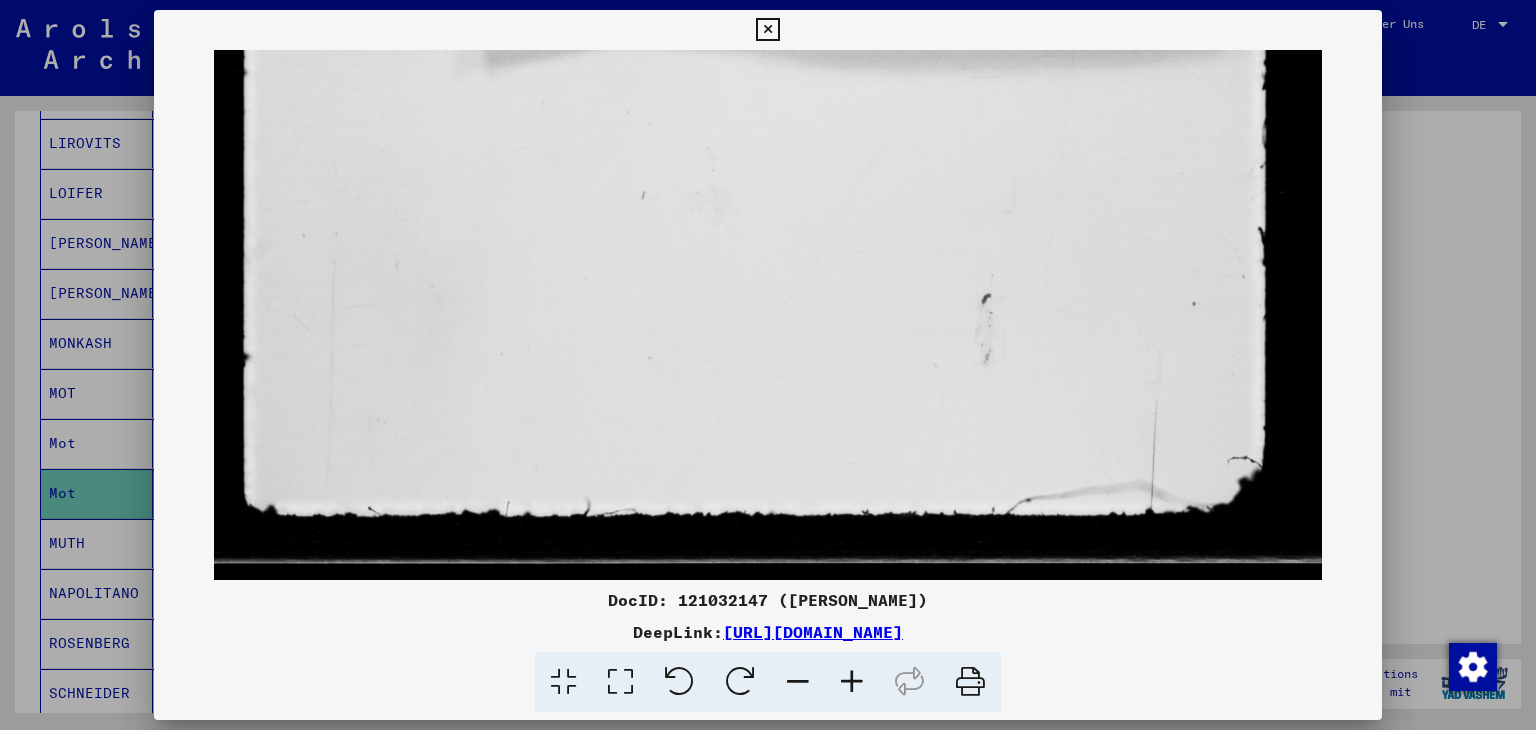 drag, startPoint x: 944, startPoint y: 345, endPoint x: 968, endPoint y: 27, distance: 318.9044 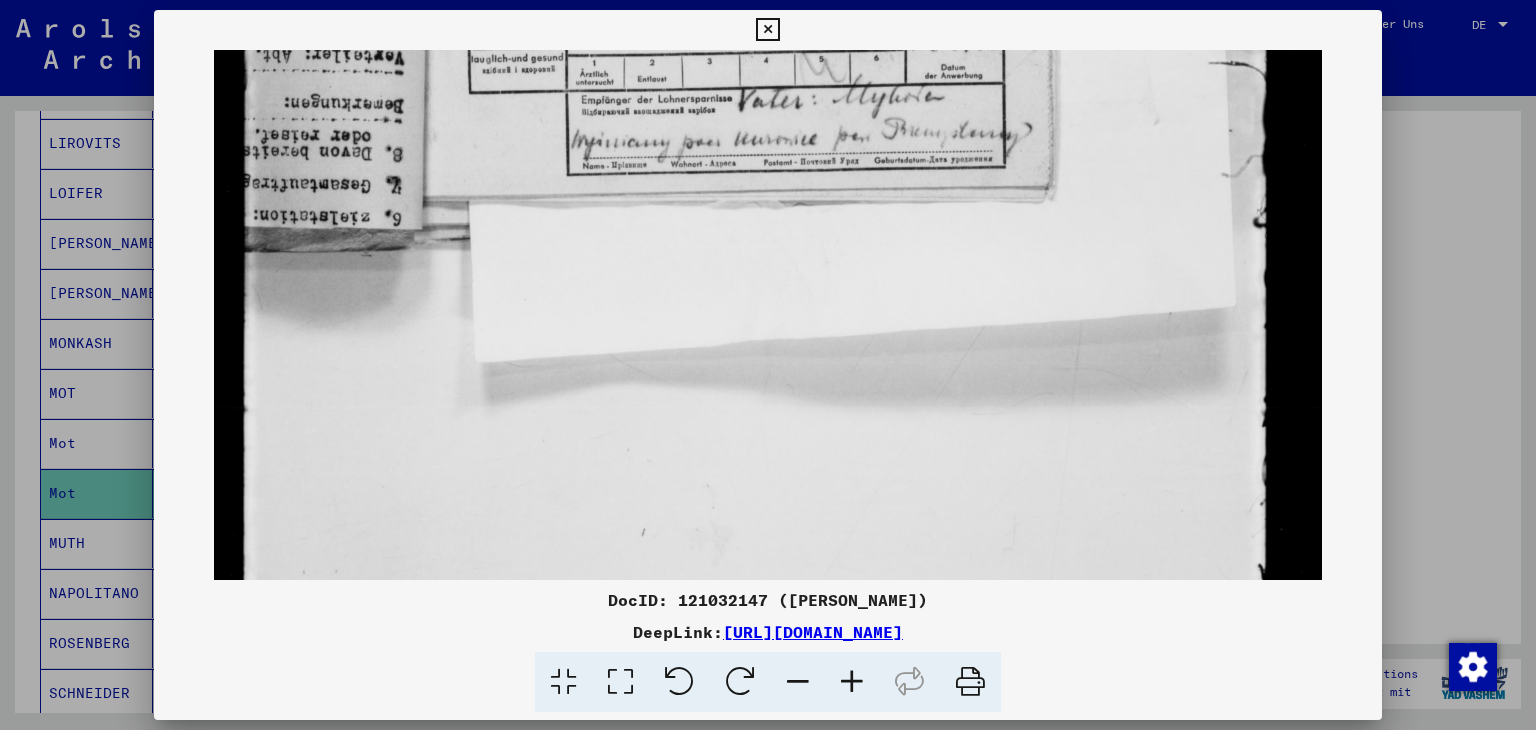 drag, startPoint x: 837, startPoint y: 141, endPoint x: 808, endPoint y: 414, distance: 274.53598 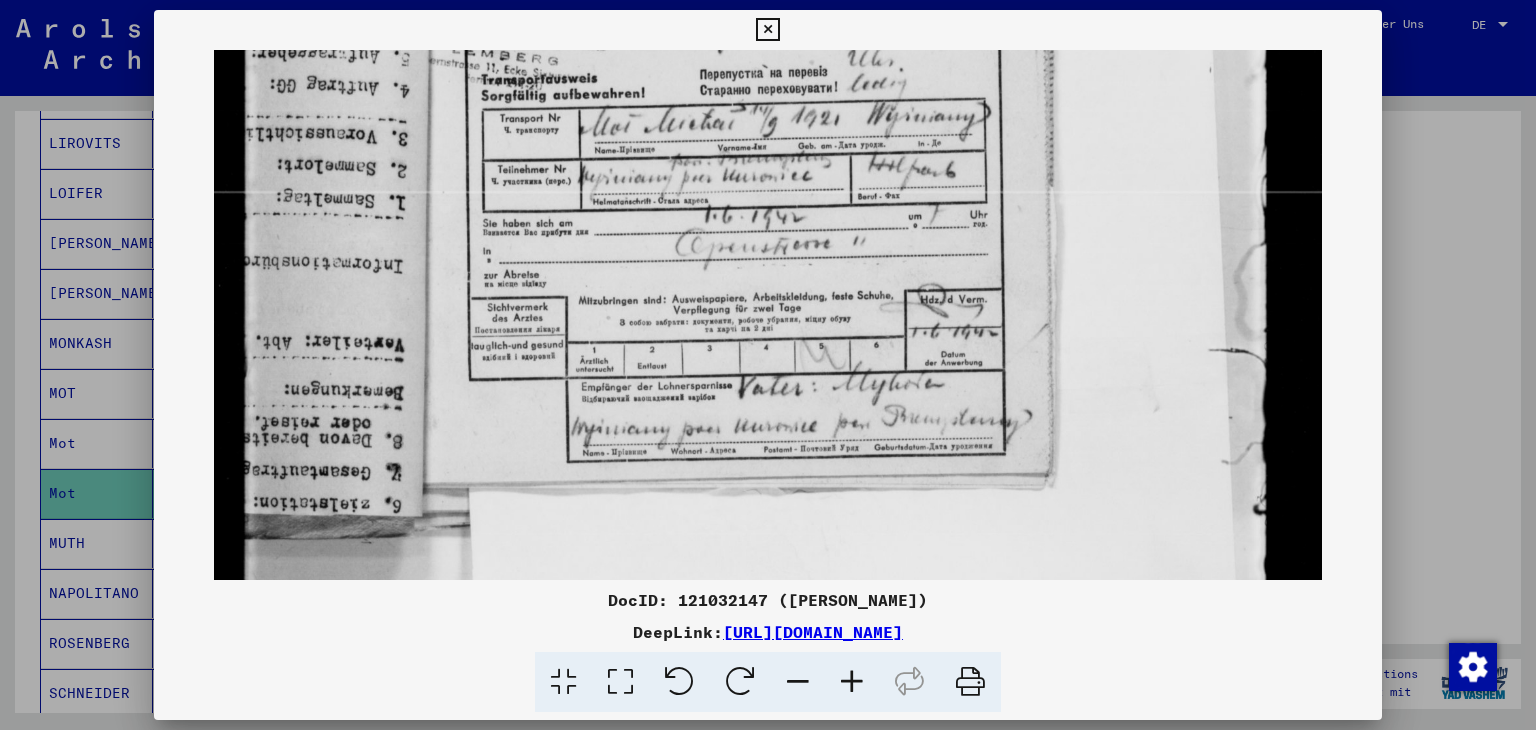 scroll, scrollTop: 285, scrollLeft: 0, axis: vertical 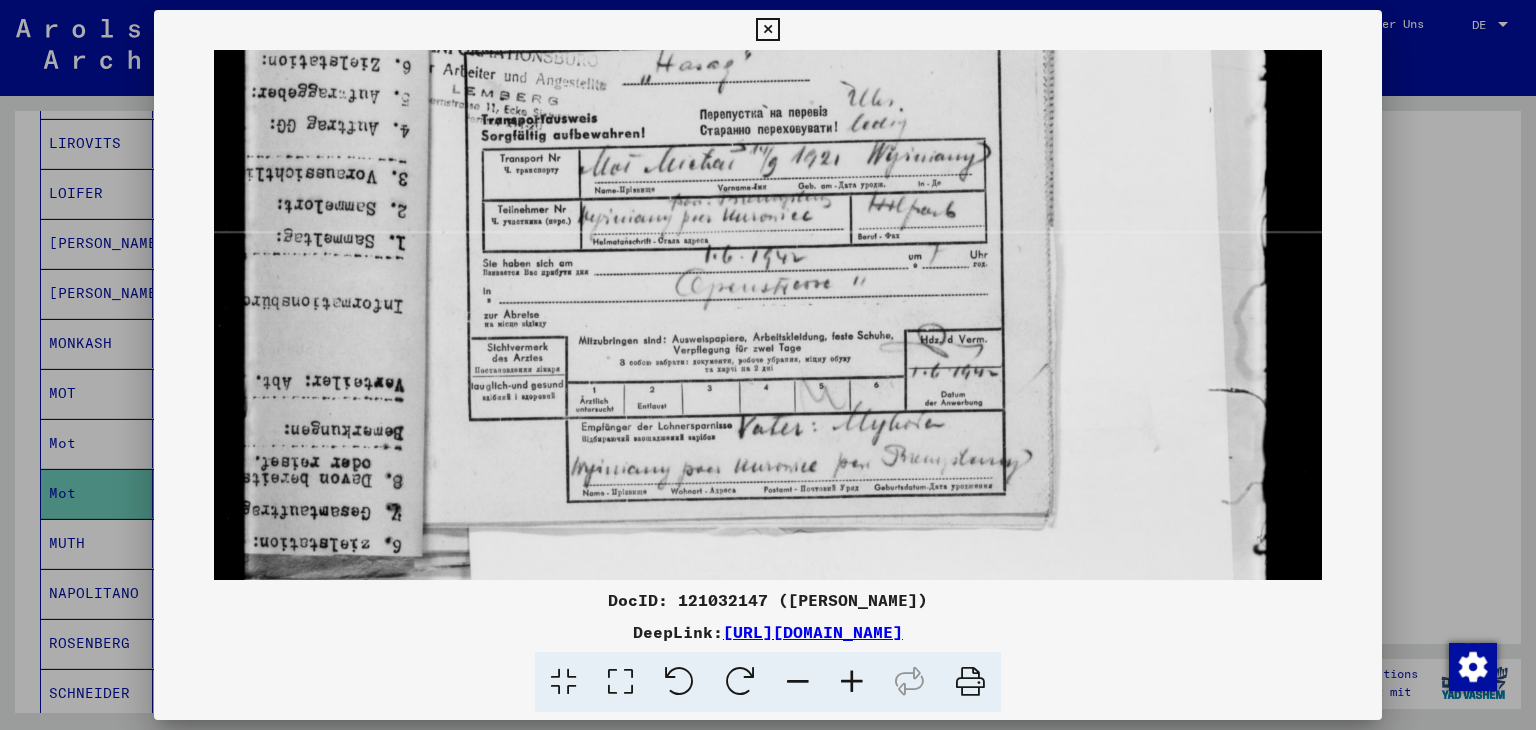 drag, startPoint x: 824, startPoint y: 195, endPoint x: 826, endPoint y: 500, distance: 305.00656 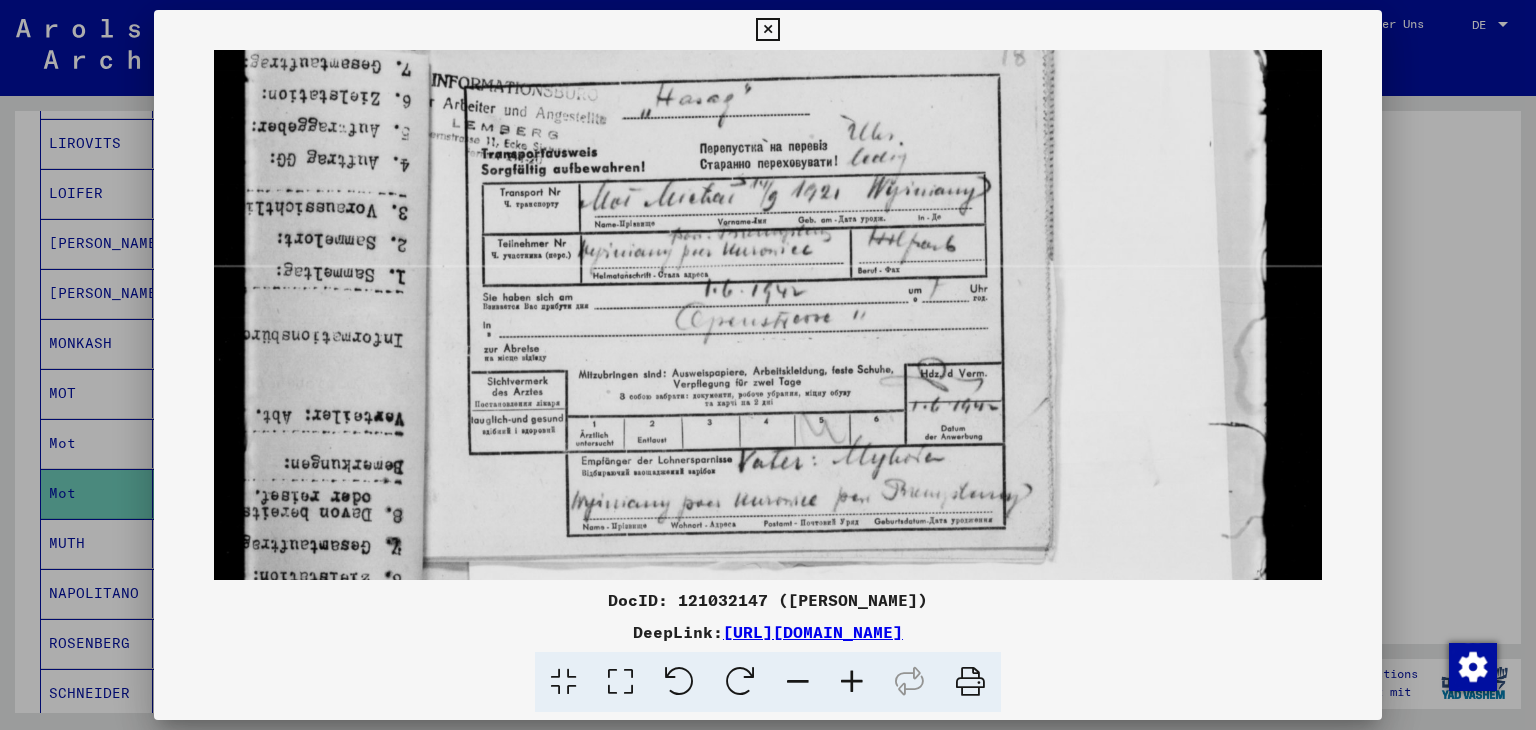 drag, startPoint x: 961, startPoint y: 308, endPoint x: 964, endPoint y: 342, distance: 34.132095 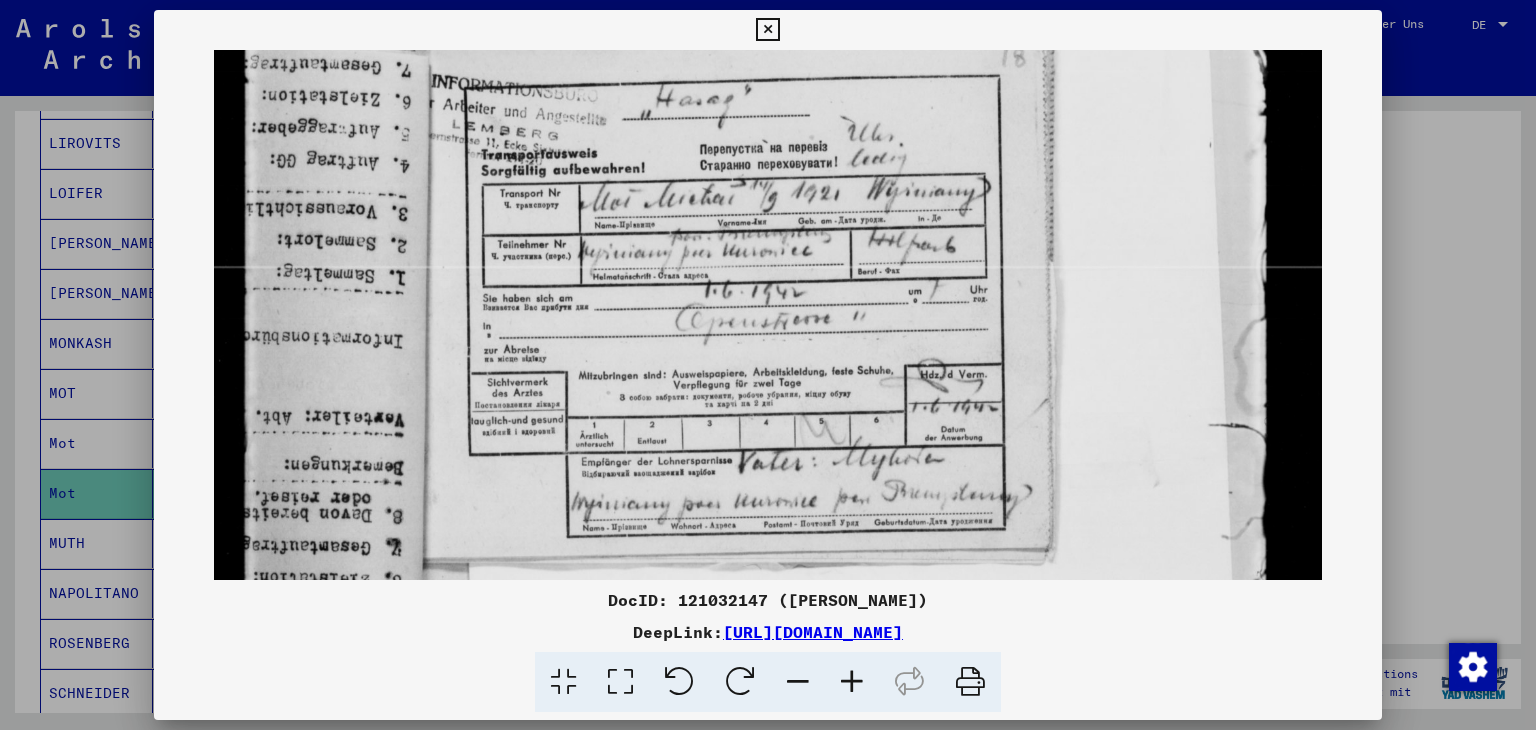 click at bounding box center [768, 365] 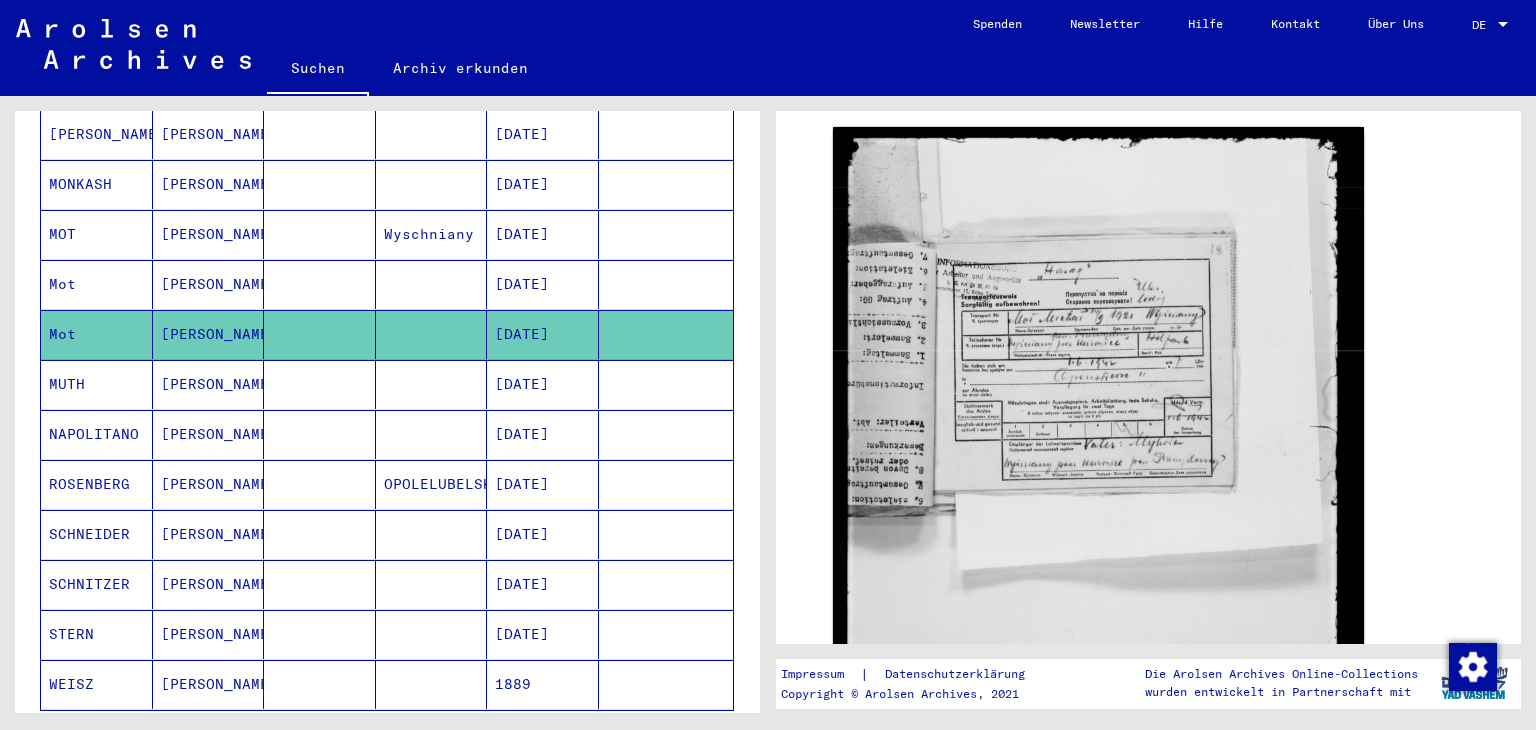scroll, scrollTop: 907, scrollLeft: 0, axis: vertical 